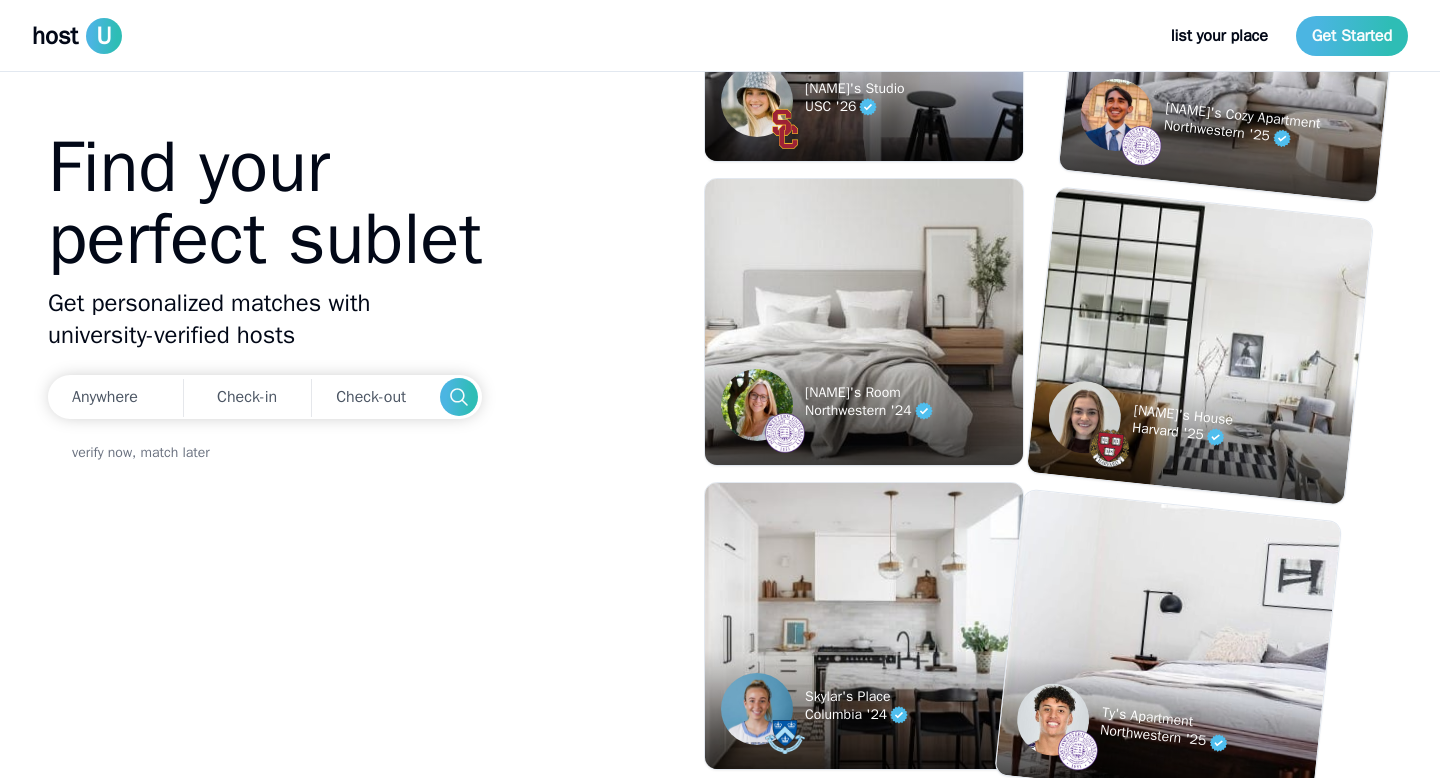 scroll, scrollTop: 0, scrollLeft: 0, axis: both 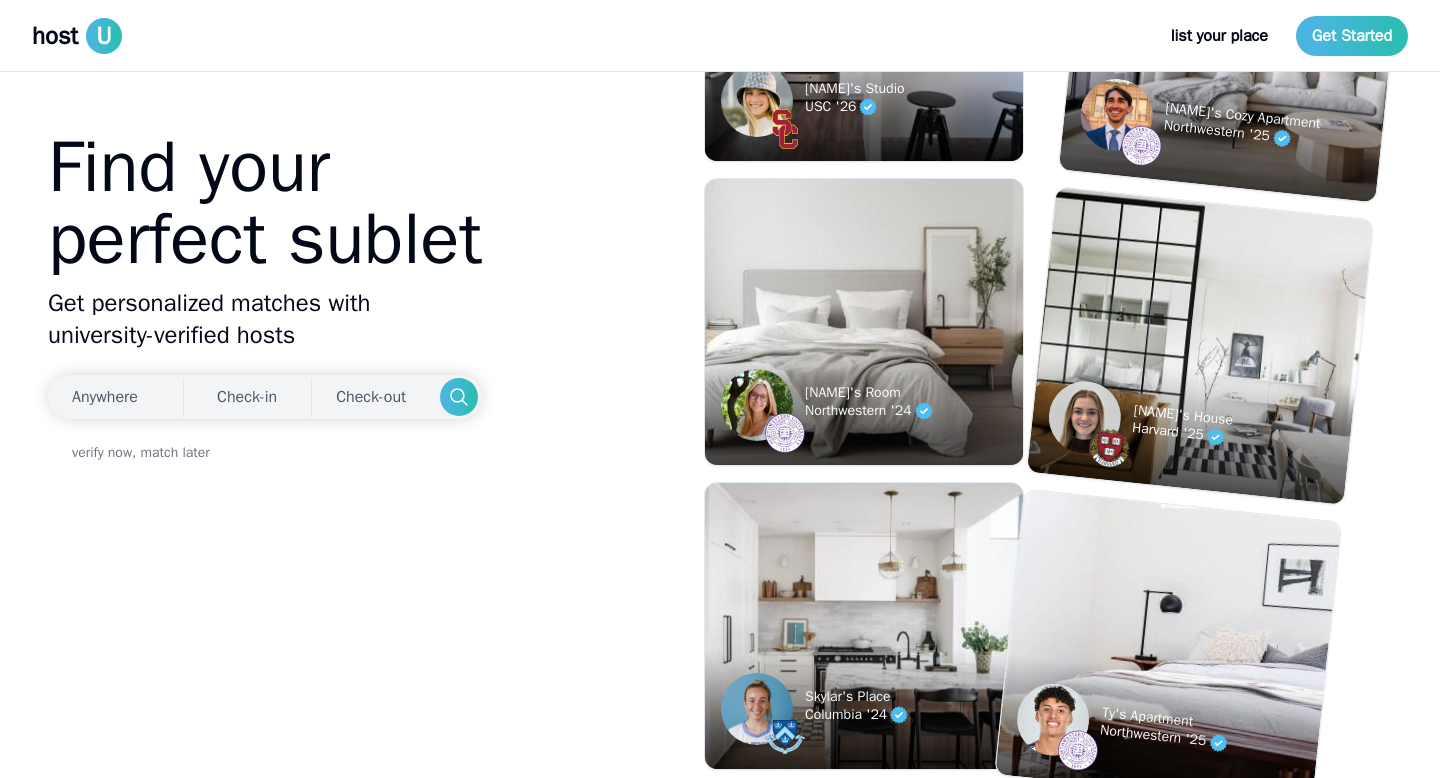 click on "Anywhere" at bounding box center [112, 397] 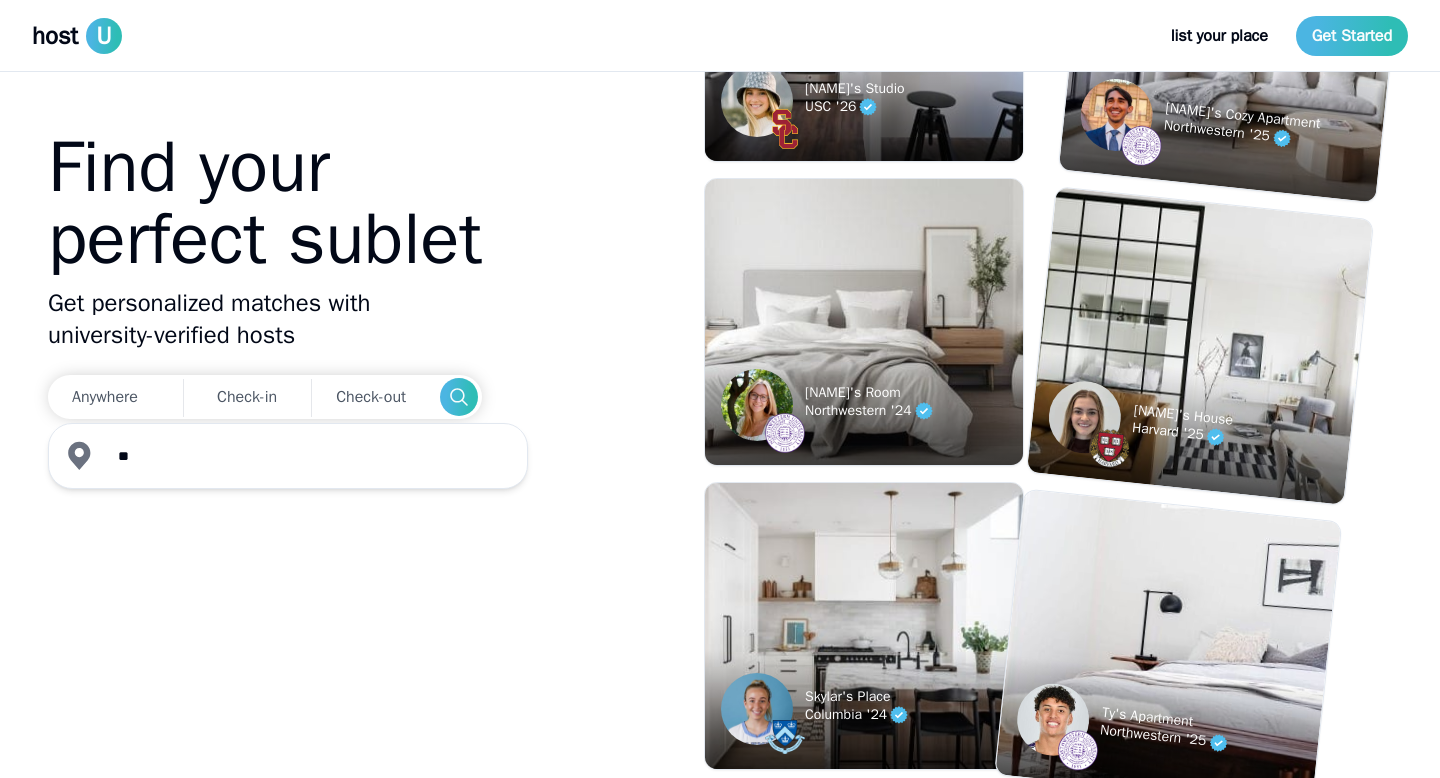 type on "*" 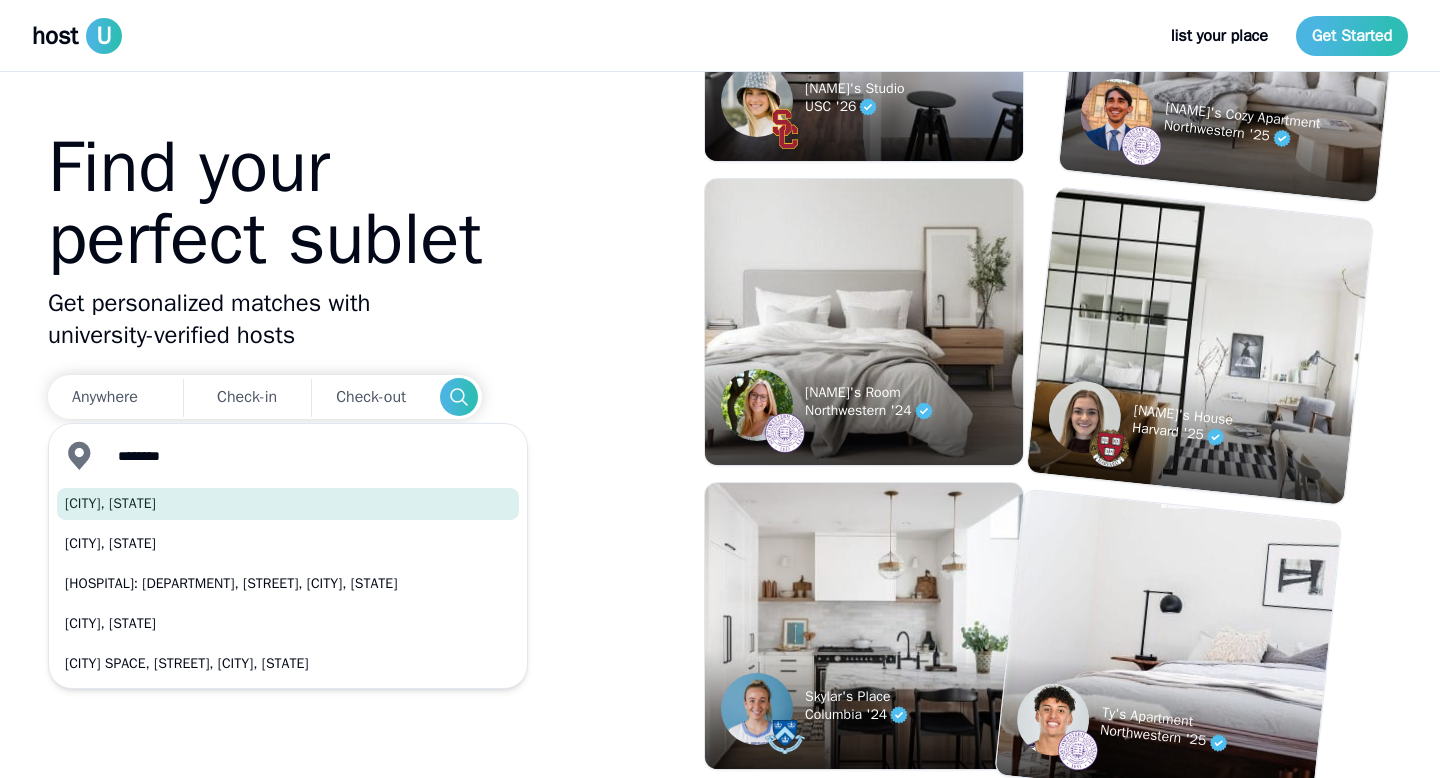 click on "[CITY], [STATE]" at bounding box center (288, 504) 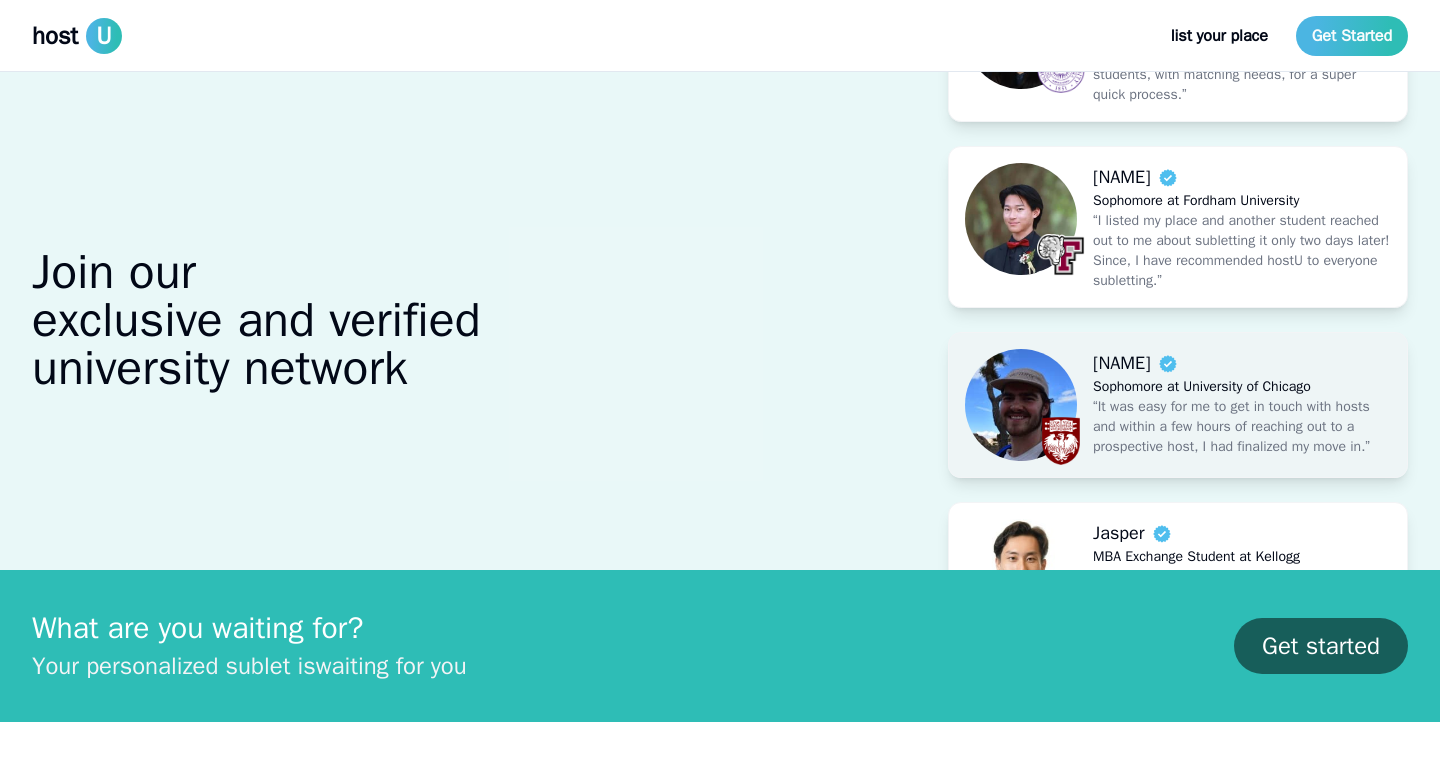scroll, scrollTop: 1556, scrollLeft: 0, axis: vertical 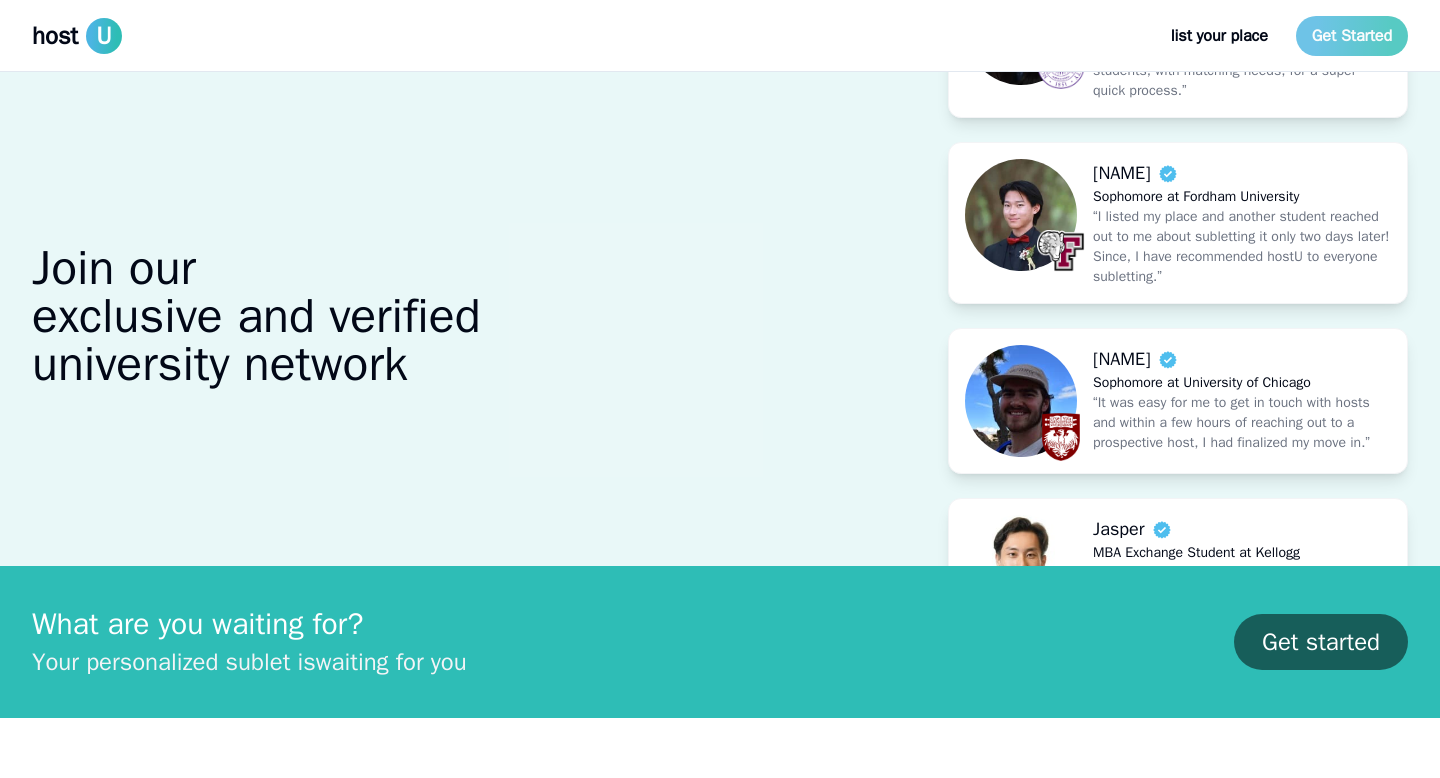 type on "**********" 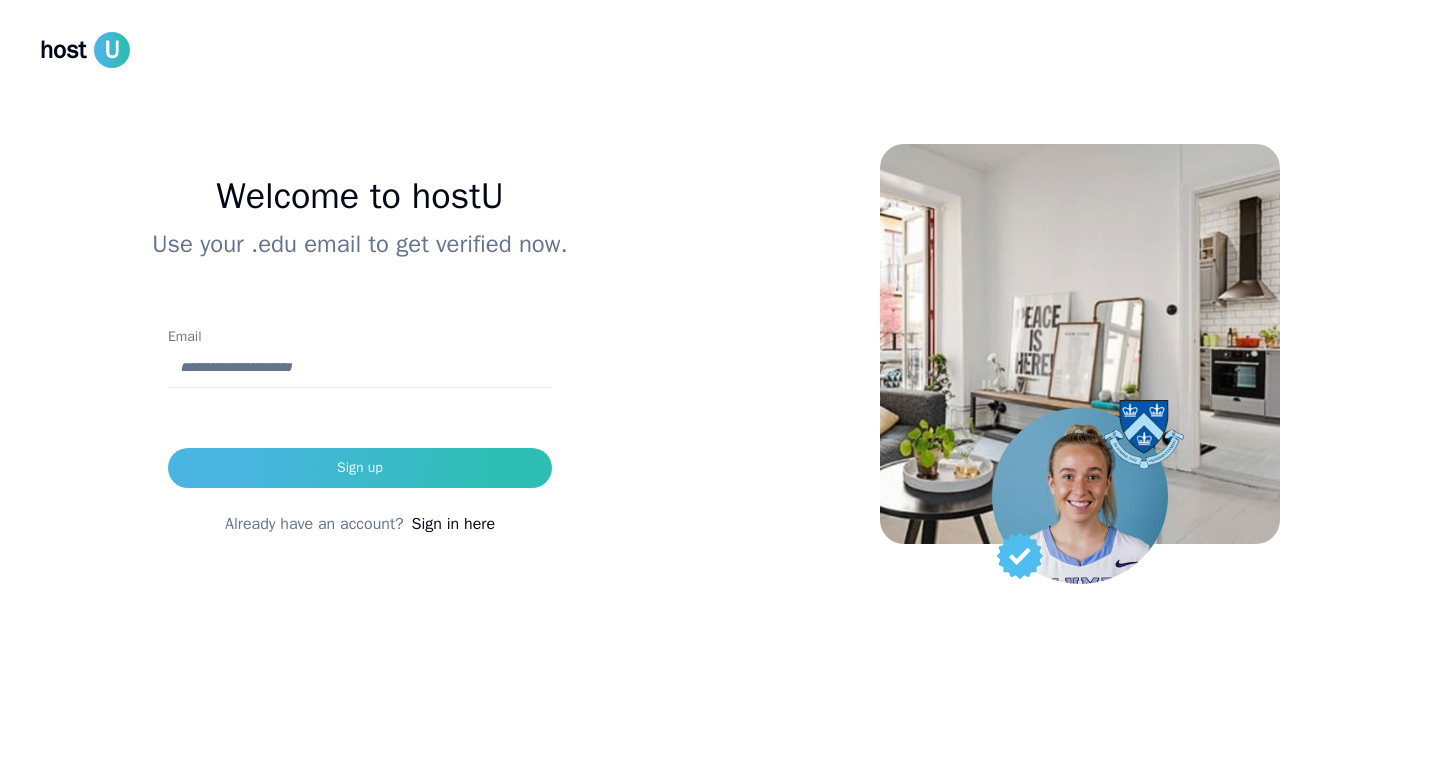 scroll, scrollTop: 0, scrollLeft: 0, axis: both 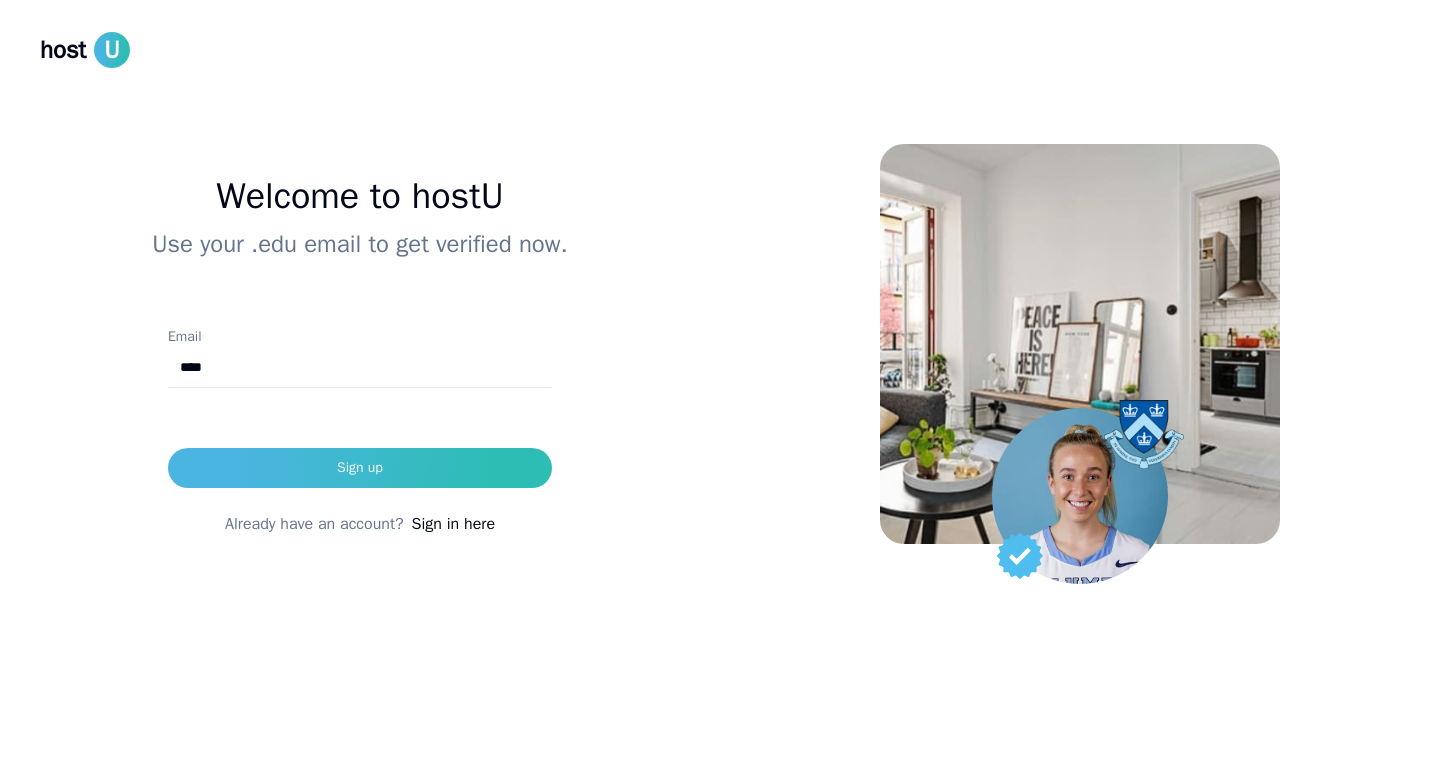 type on "**********" 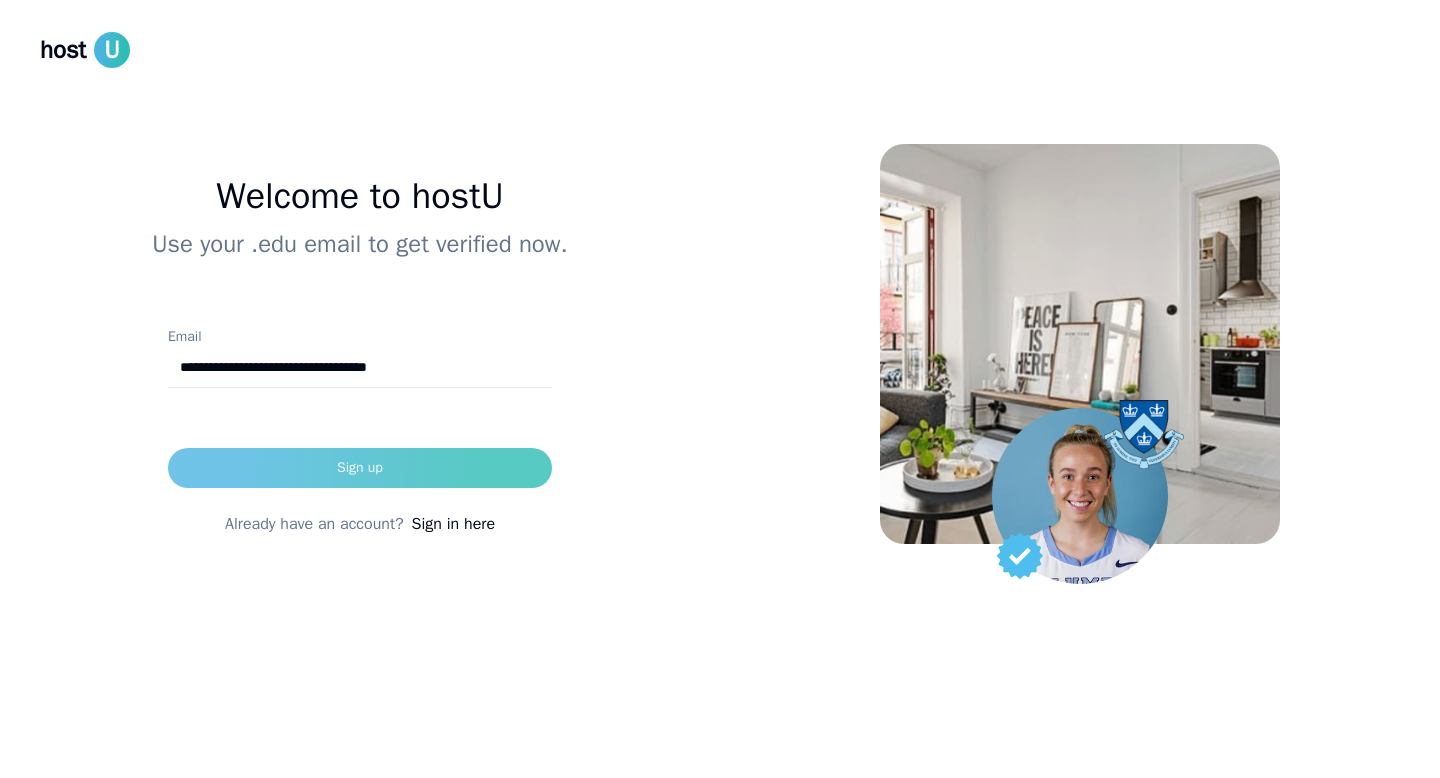 click on "Sign up" at bounding box center (360, 468) 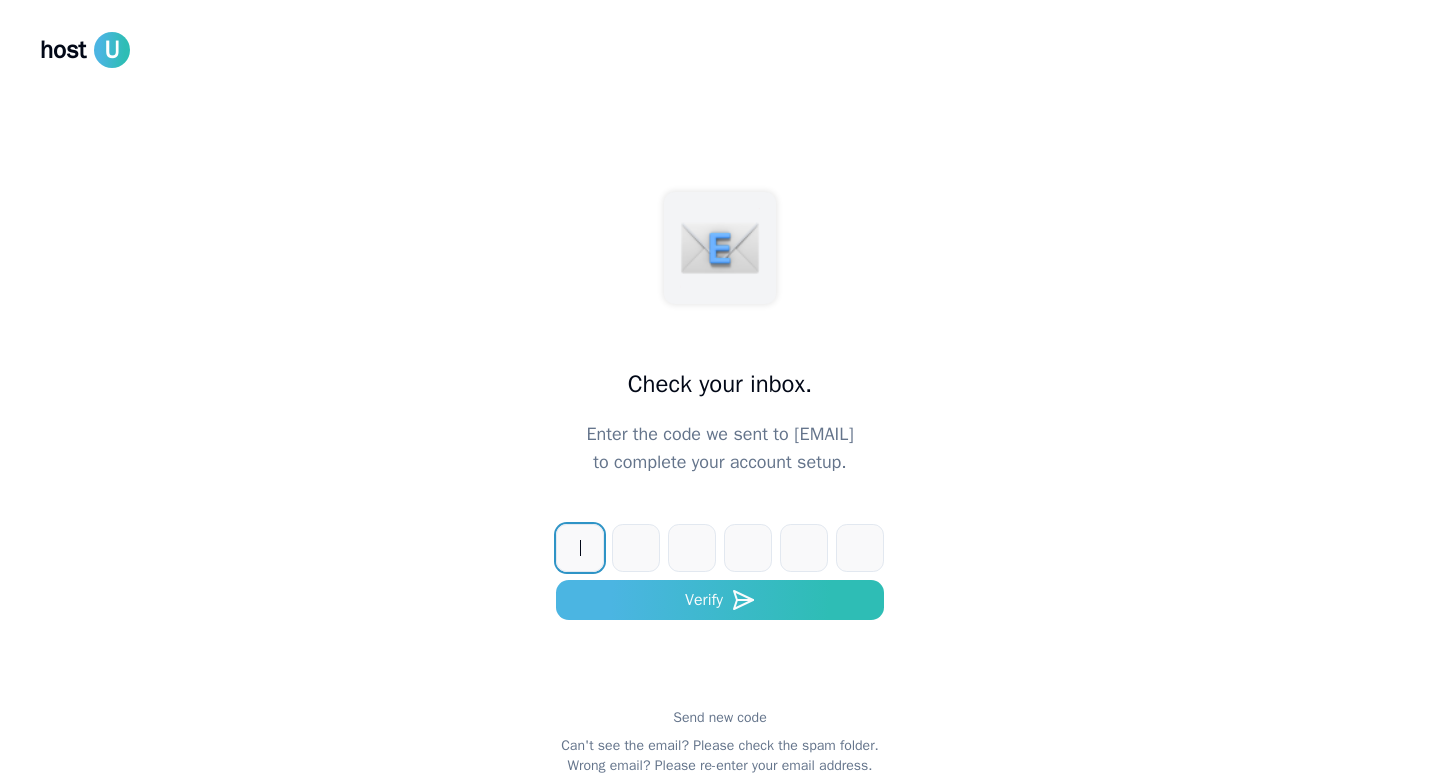 paste on "******" 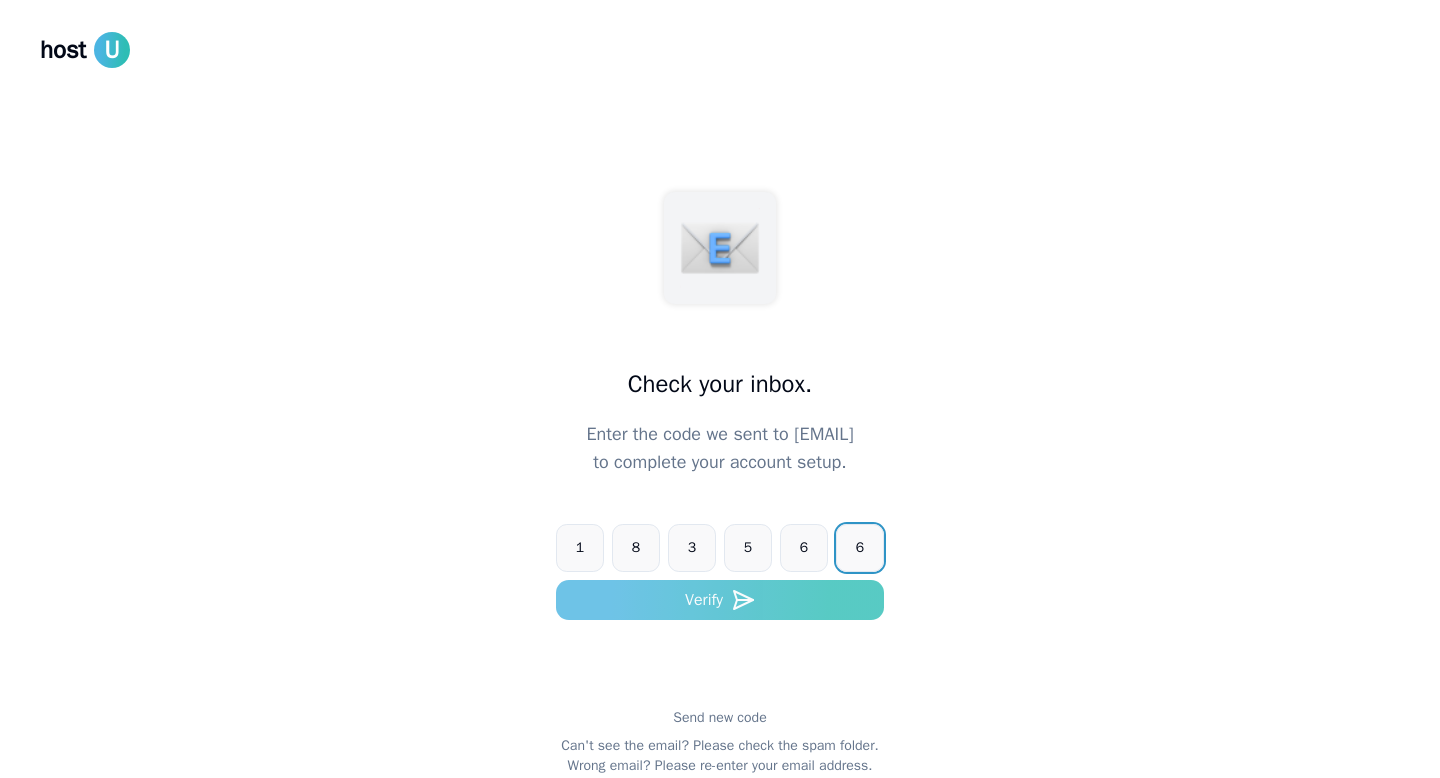click on "Verify" at bounding box center (720, 600) 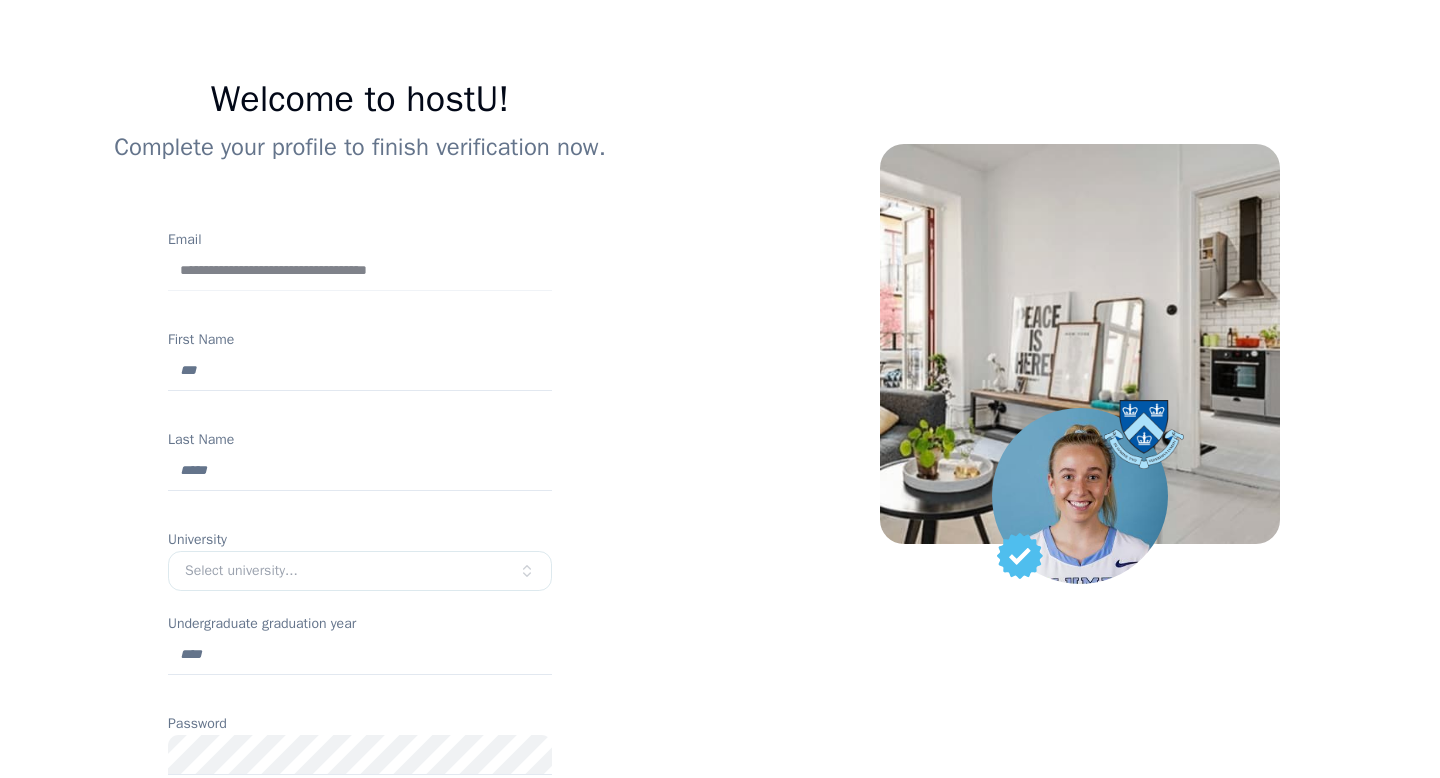 scroll, scrollTop: 82, scrollLeft: 0, axis: vertical 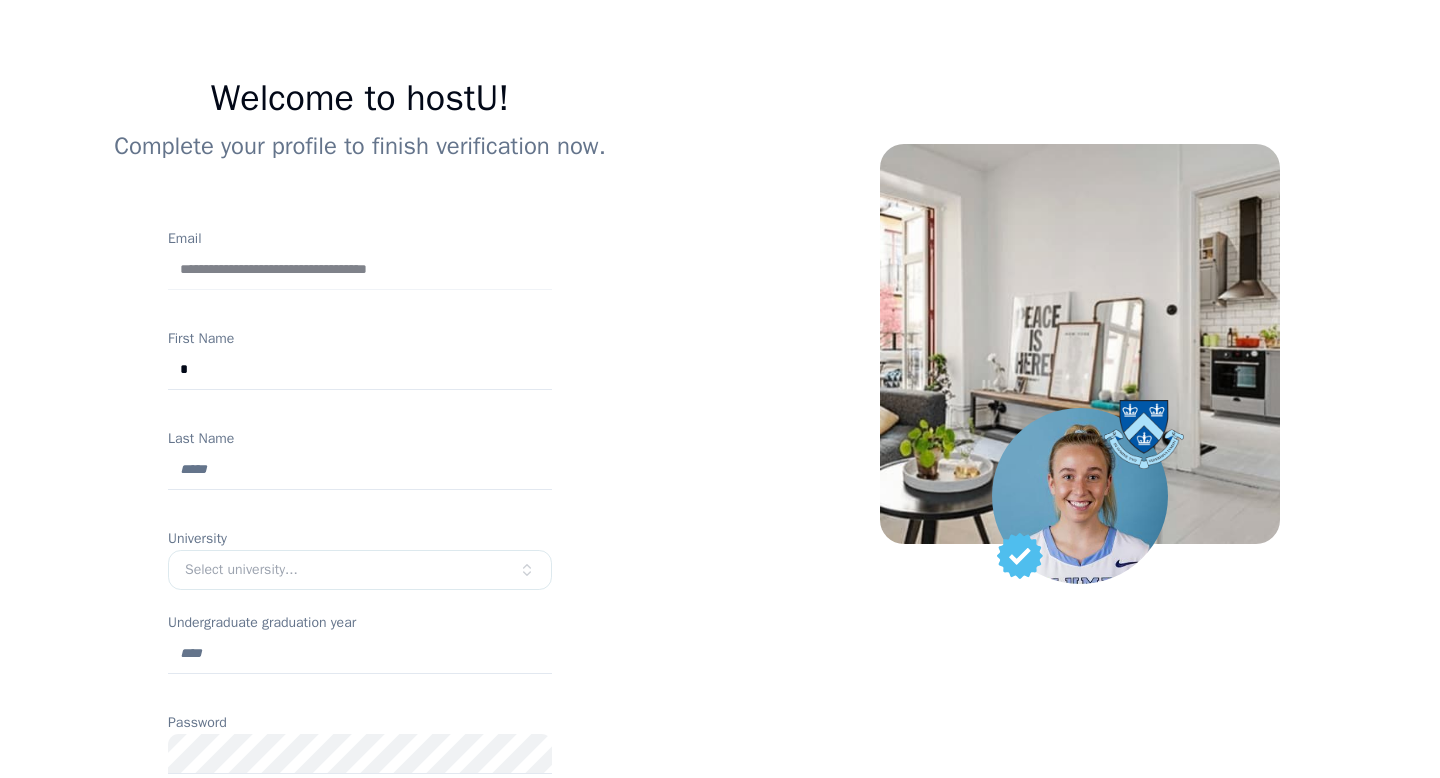 type on "*******" 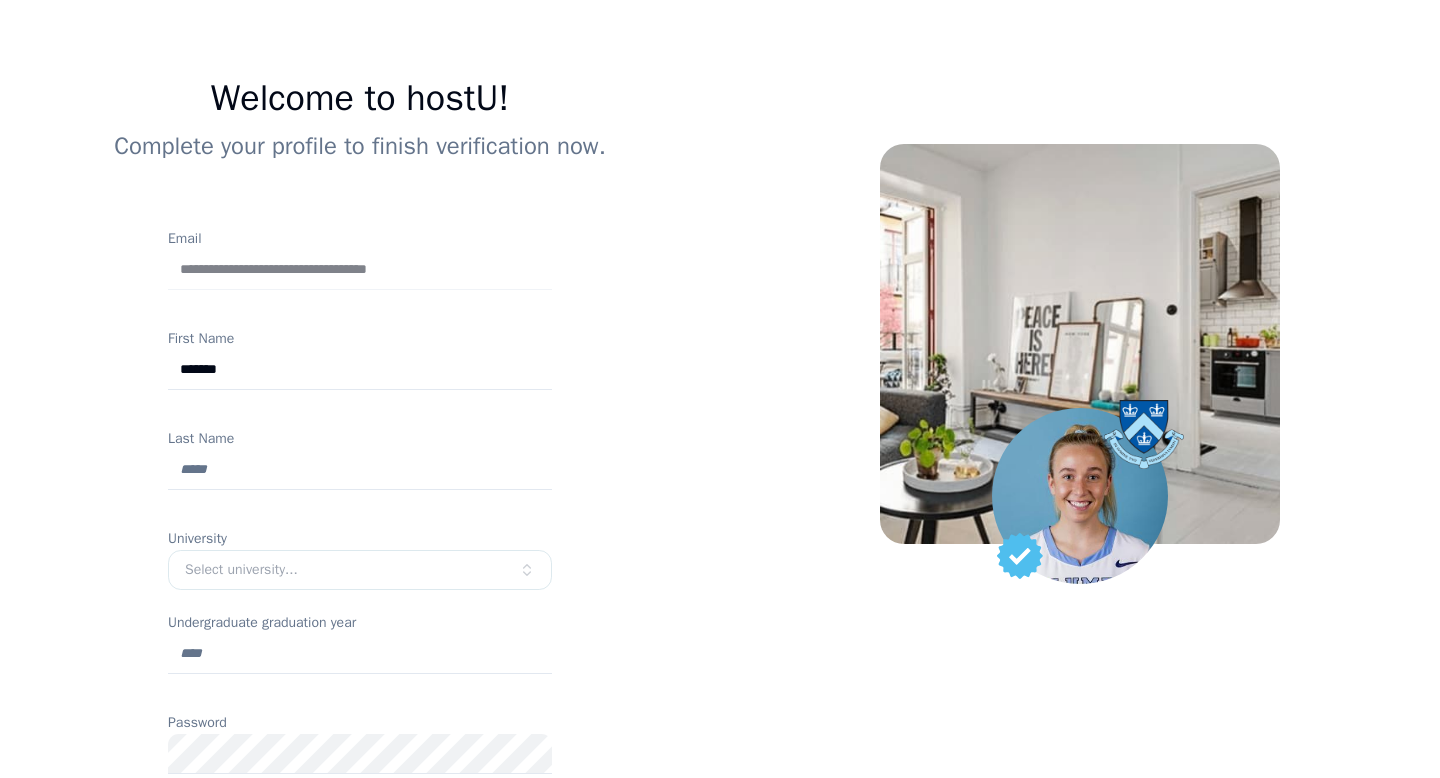 type on "*******" 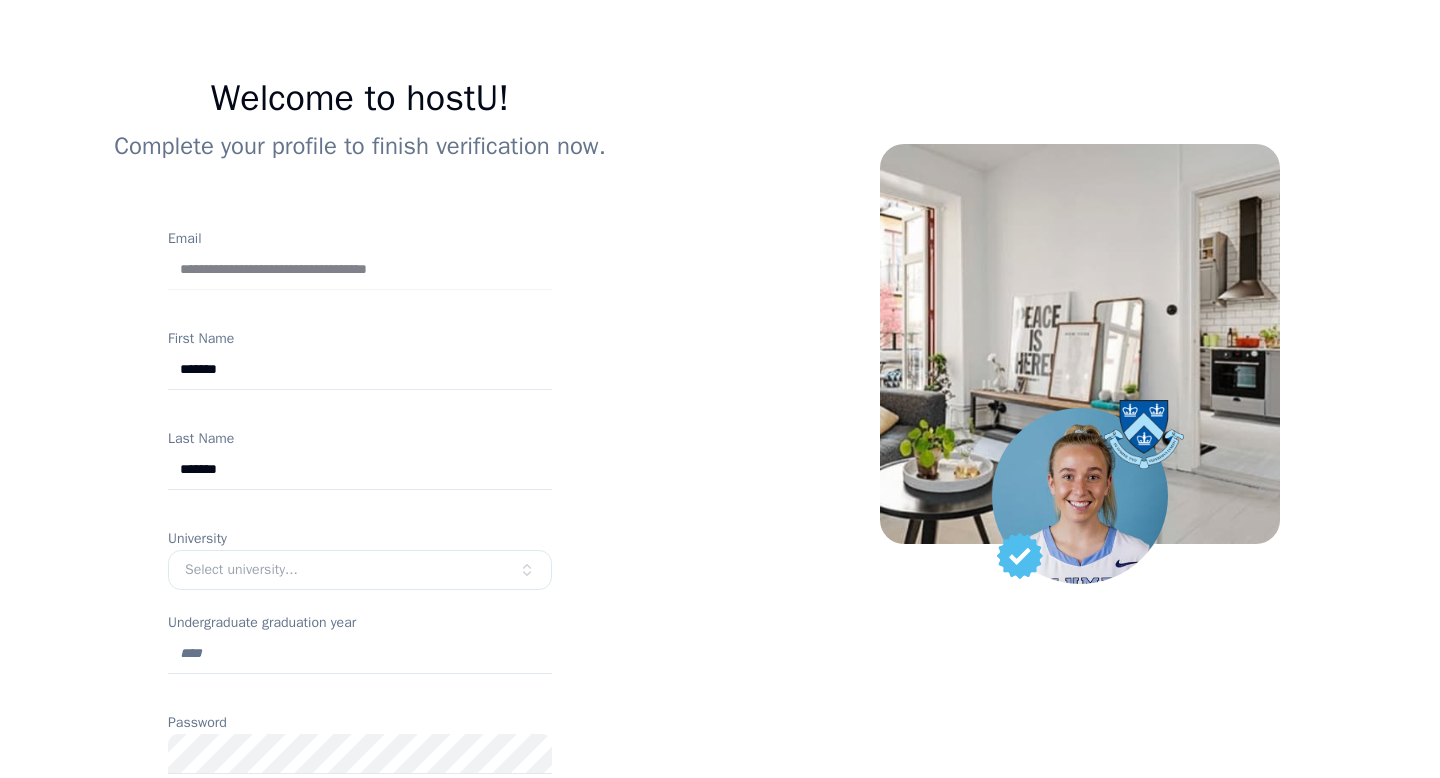 scroll, scrollTop: 173, scrollLeft: 0, axis: vertical 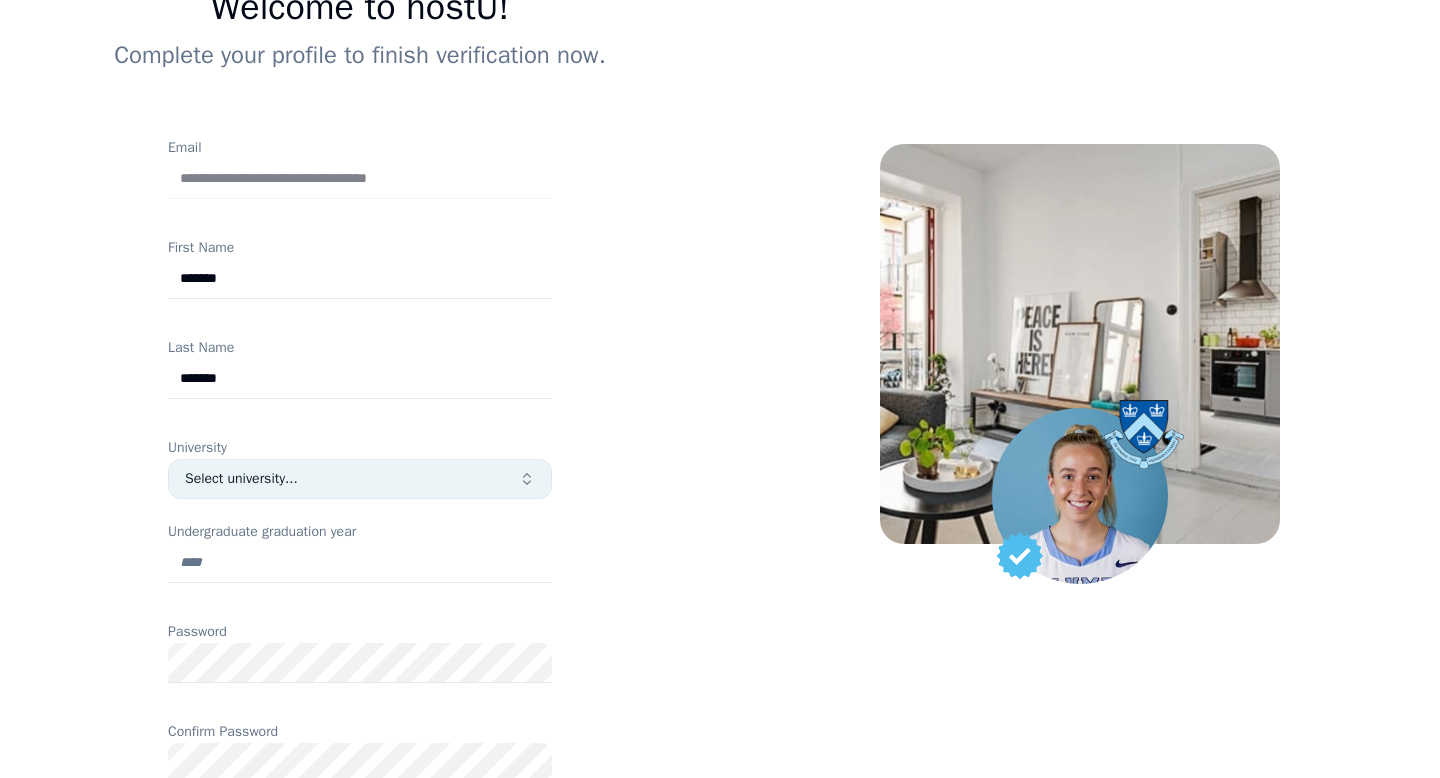 click on "Select university..." at bounding box center (360, 479) 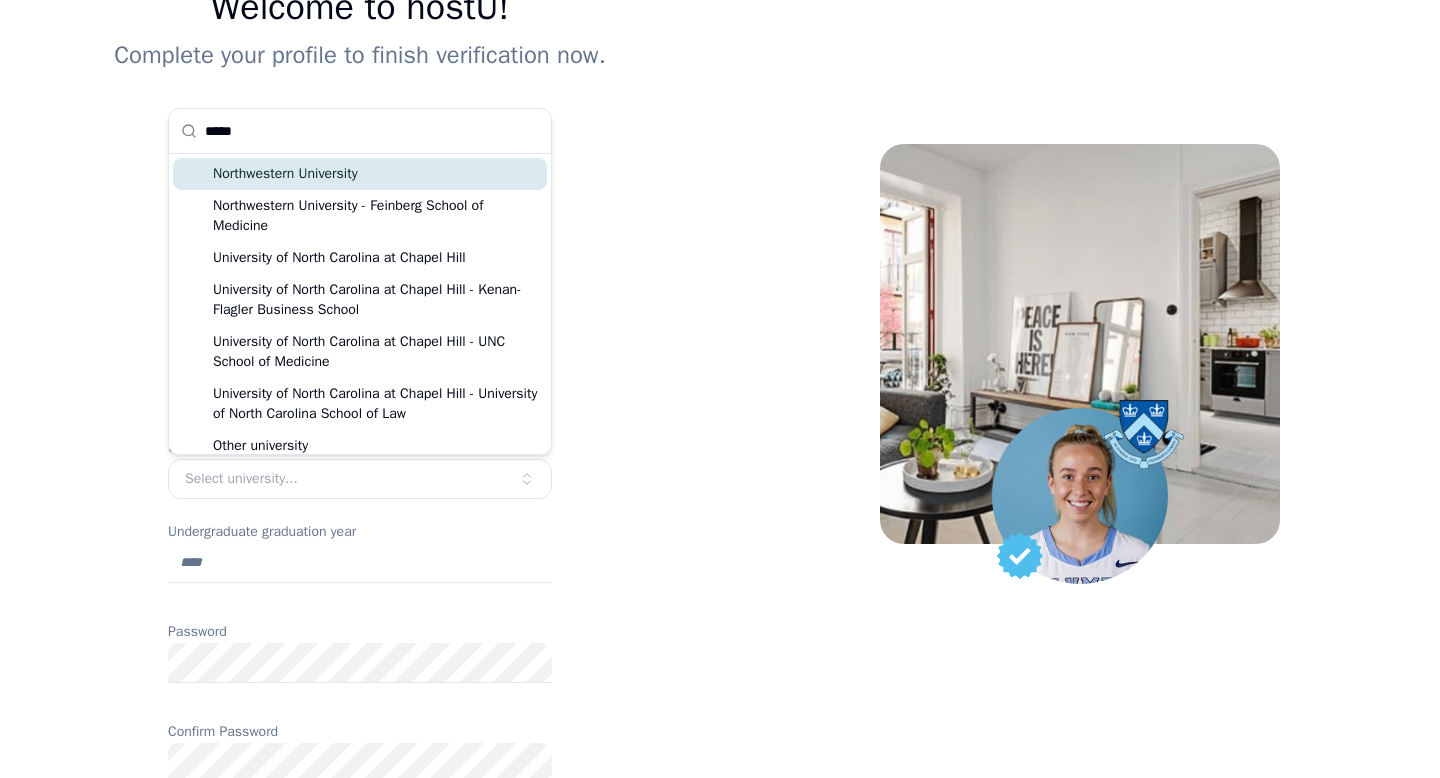 type on "*****" 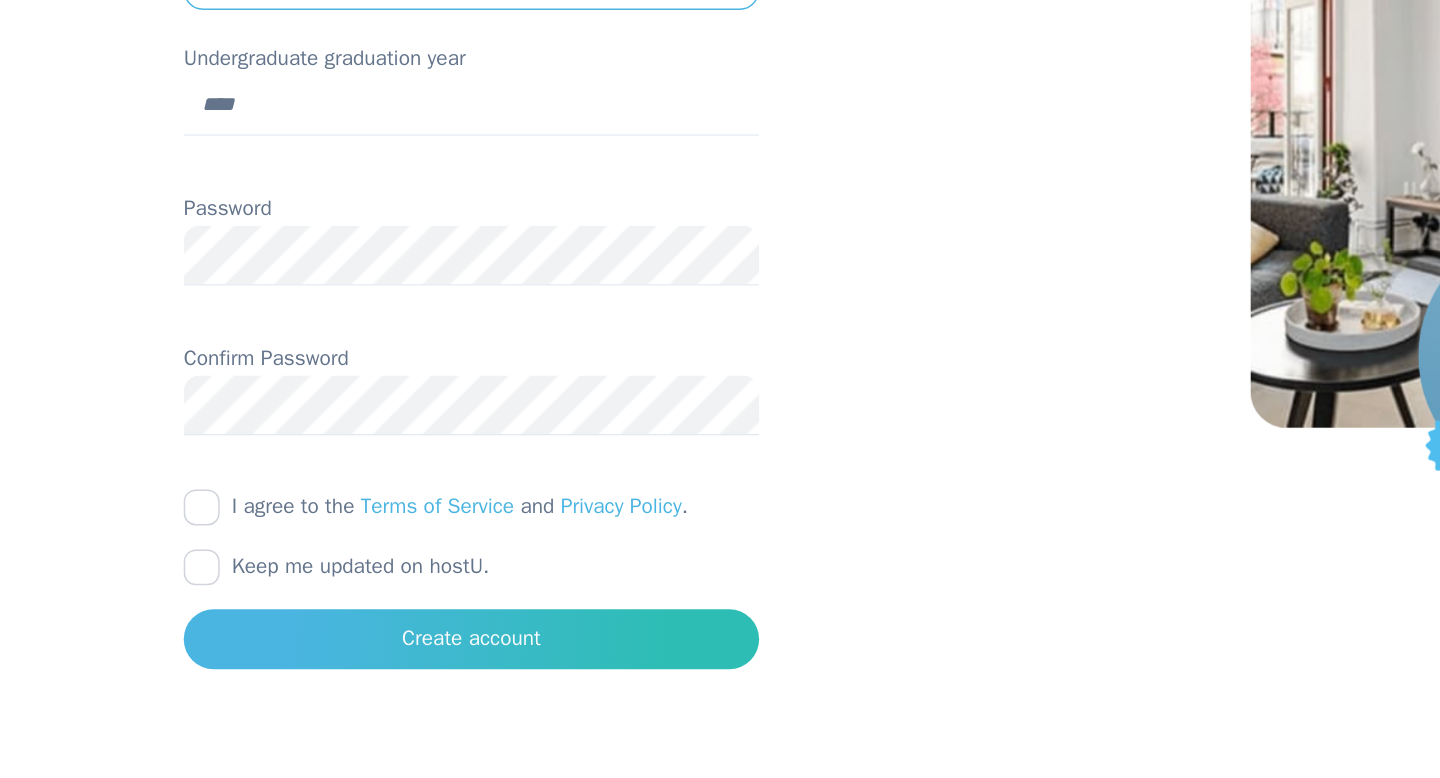 scroll, scrollTop: 413, scrollLeft: 0, axis: vertical 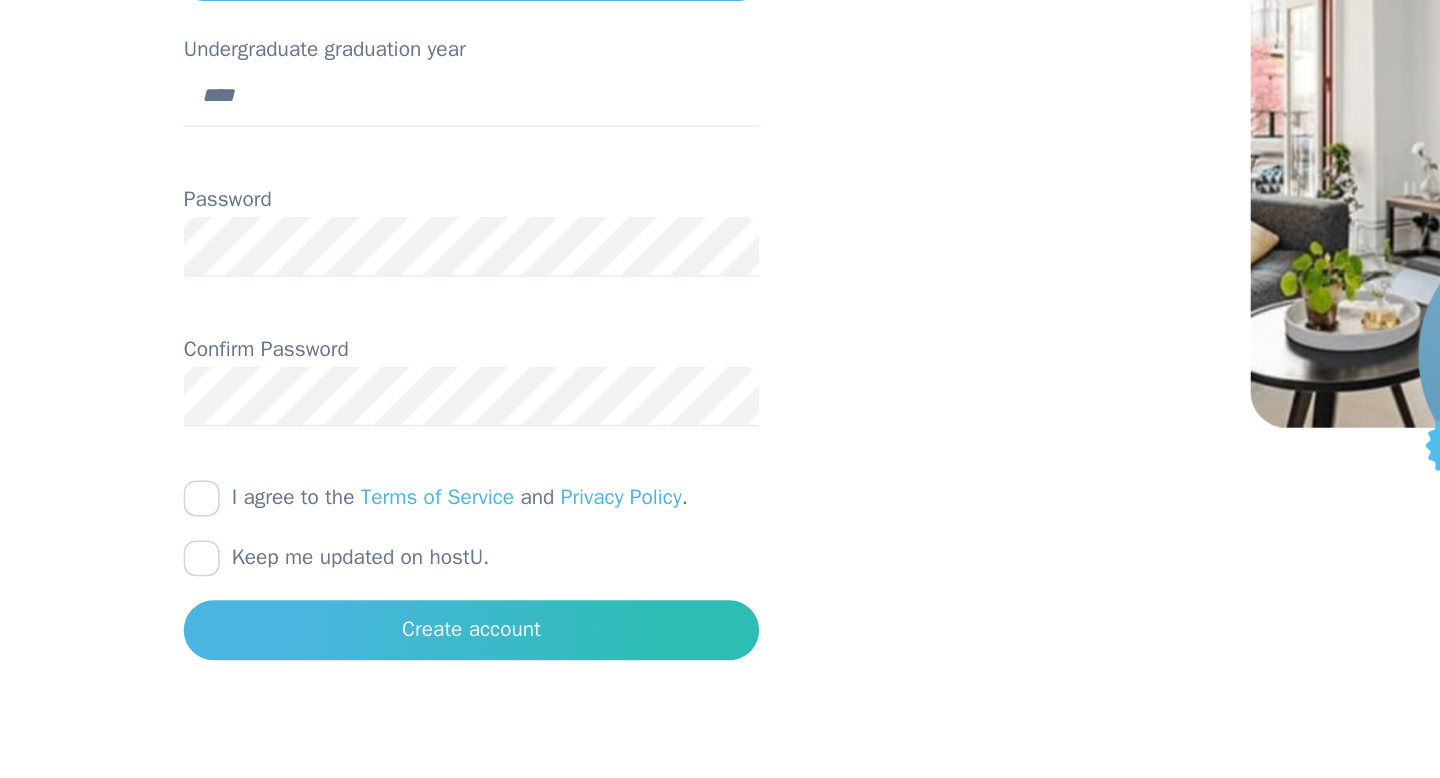 click on "I agree to the   Terms of Service   and   Privacy Policy ." at bounding box center [180, 591] 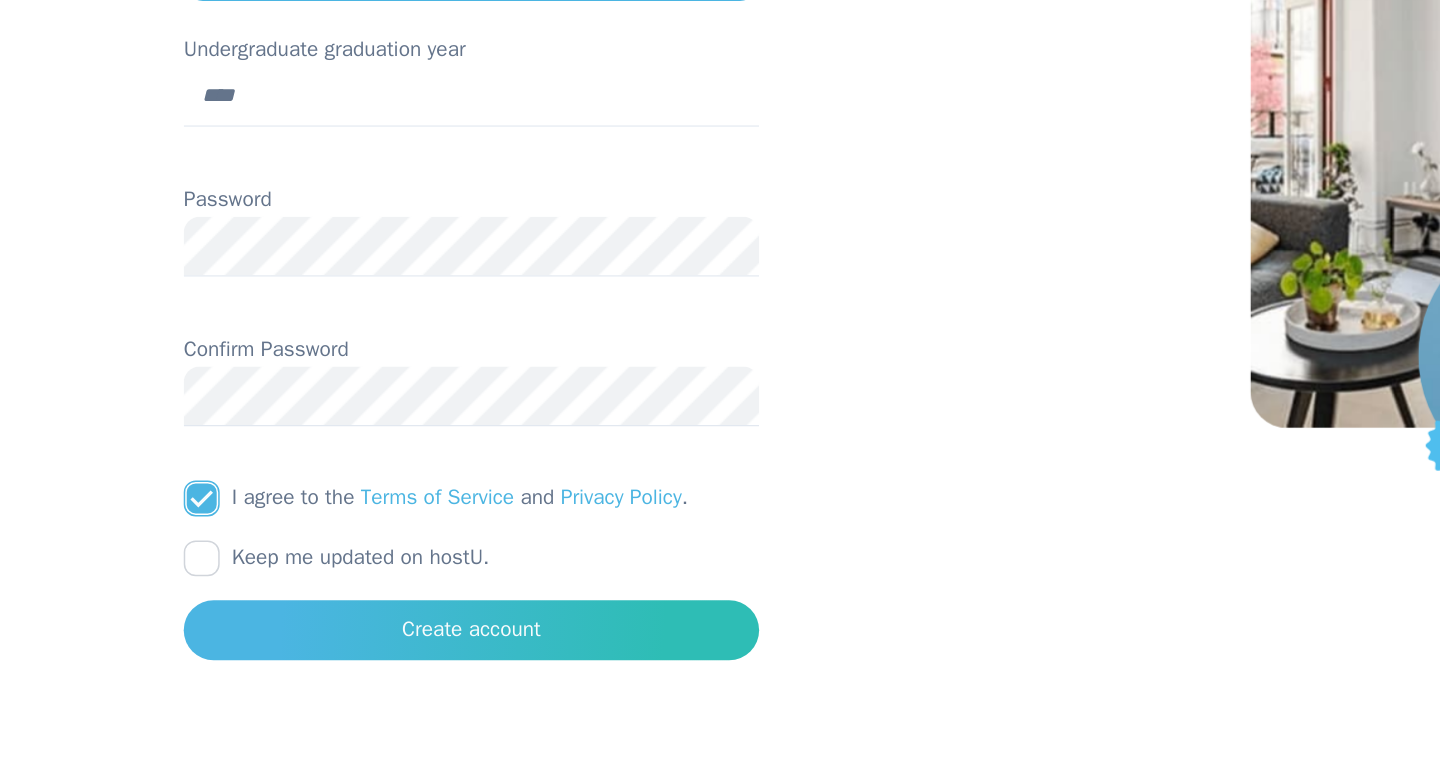 click on "Keep me updated on hostU." at bounding box center (180, 631) 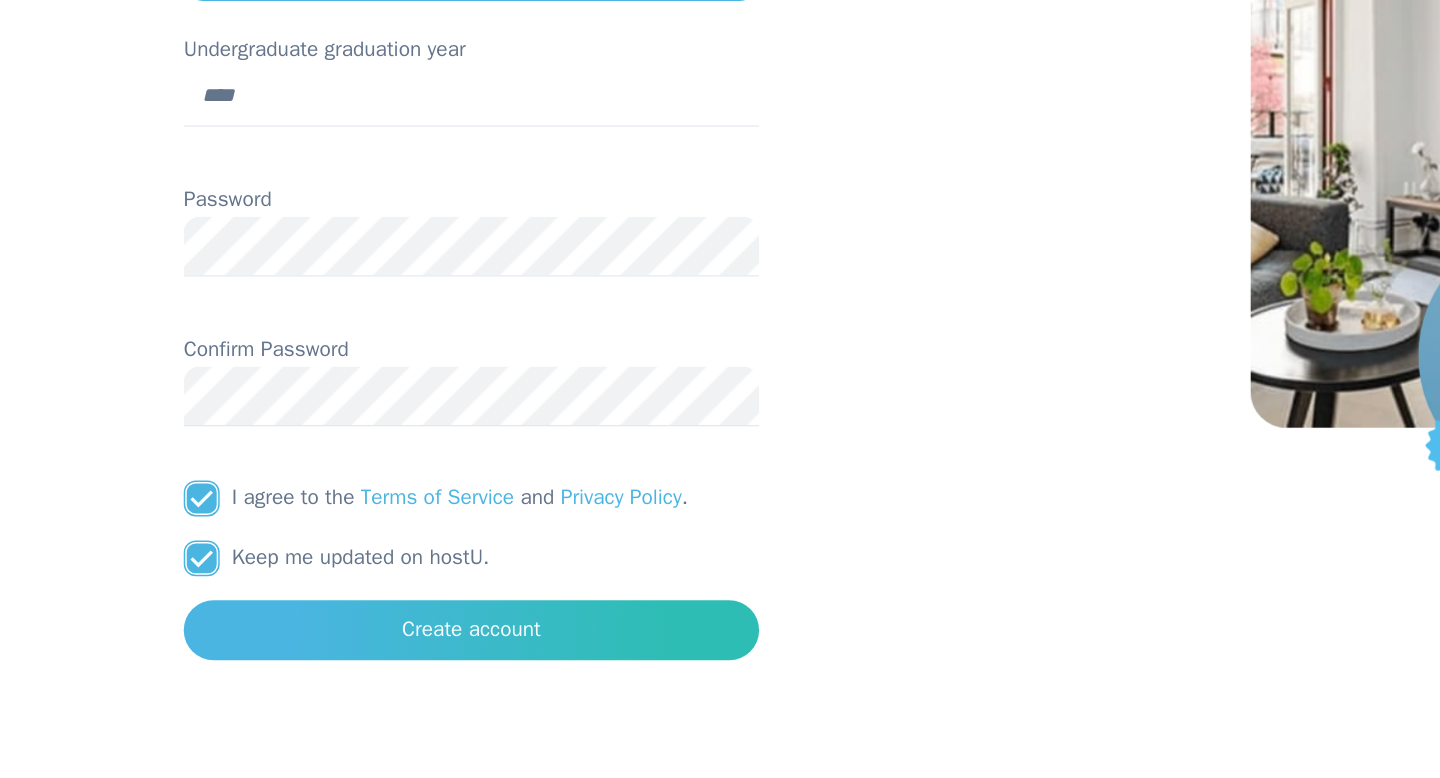 click on "Keep me updated on hostU." at bounding box center (180, 631) 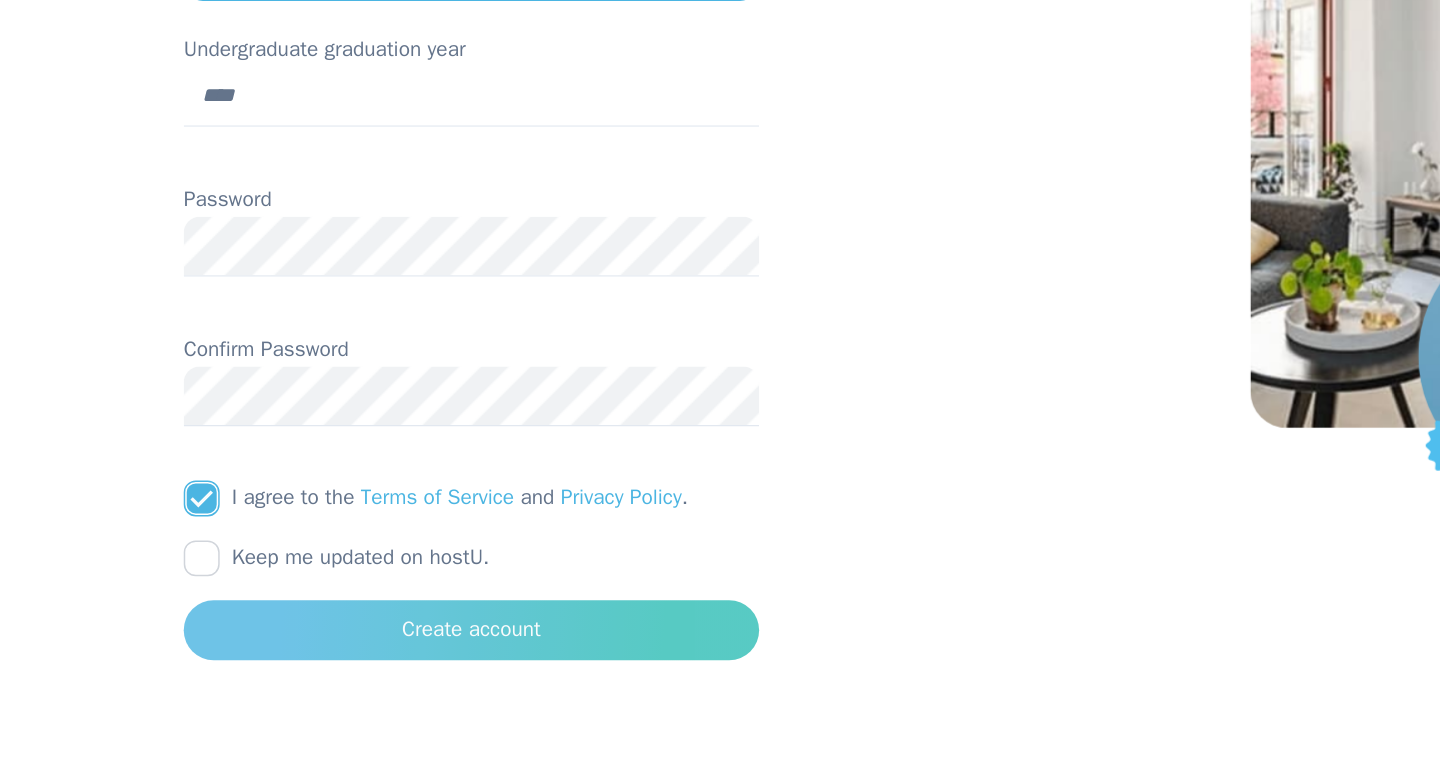 click on "Create account" at bounding box center [360, 679] 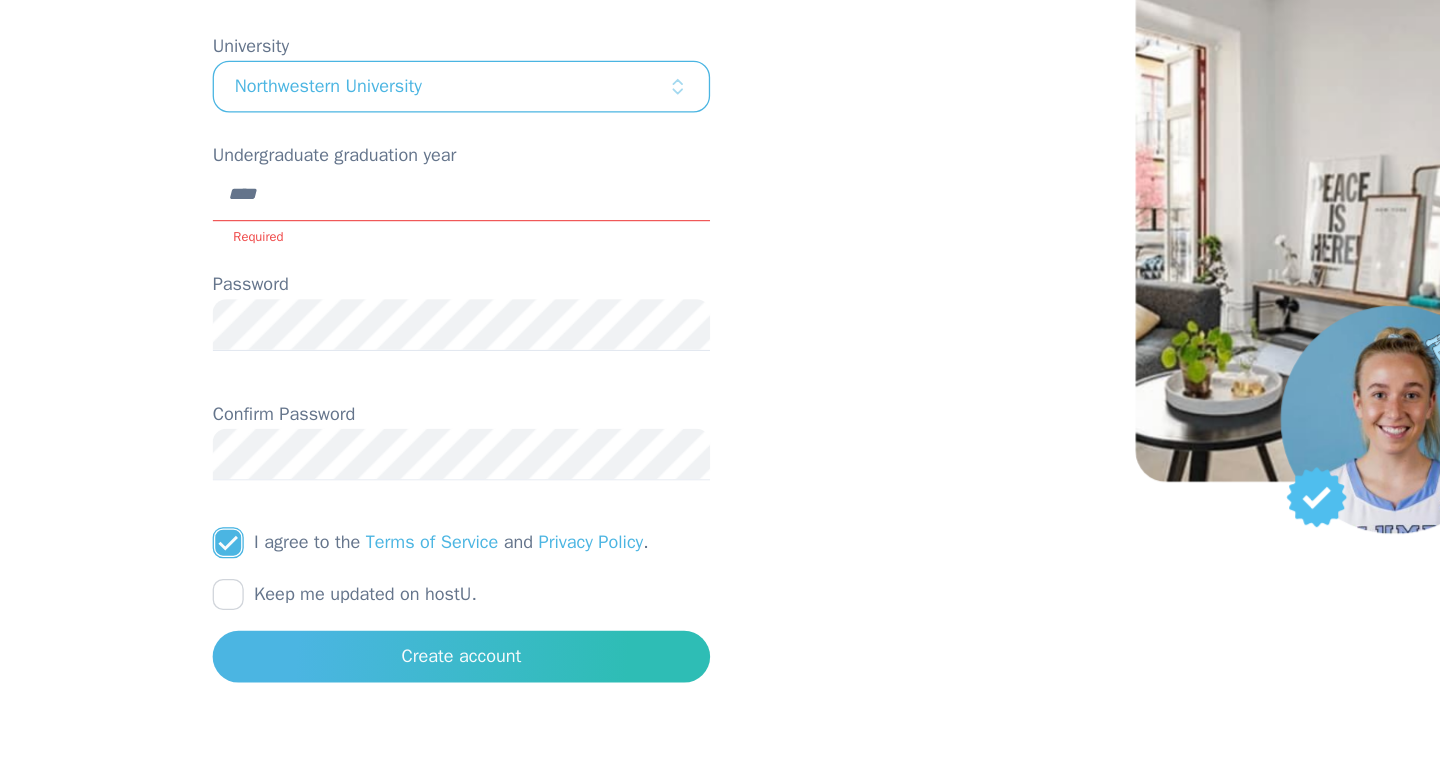 click on "Undergraduate graduation year" at bounding box center [360, 323] 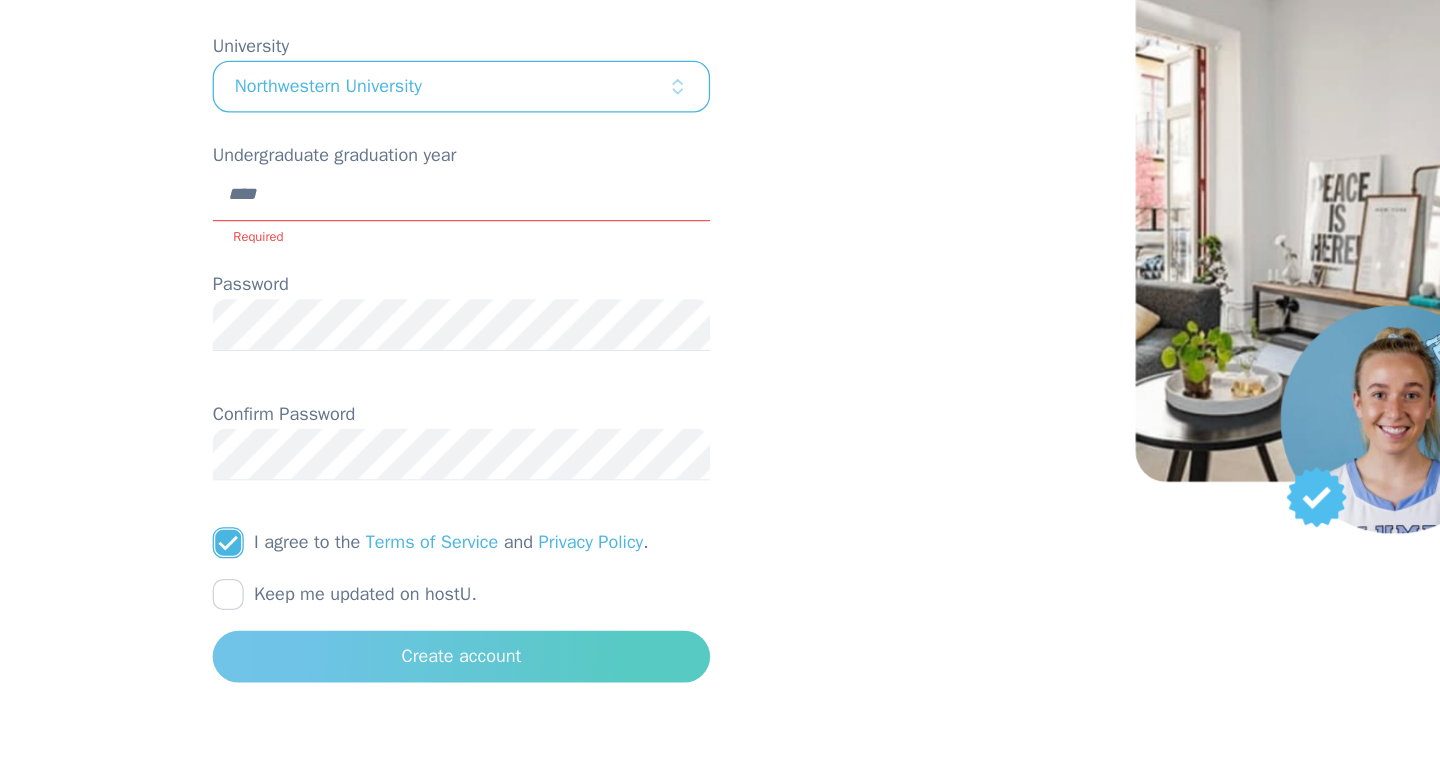 type on "****" 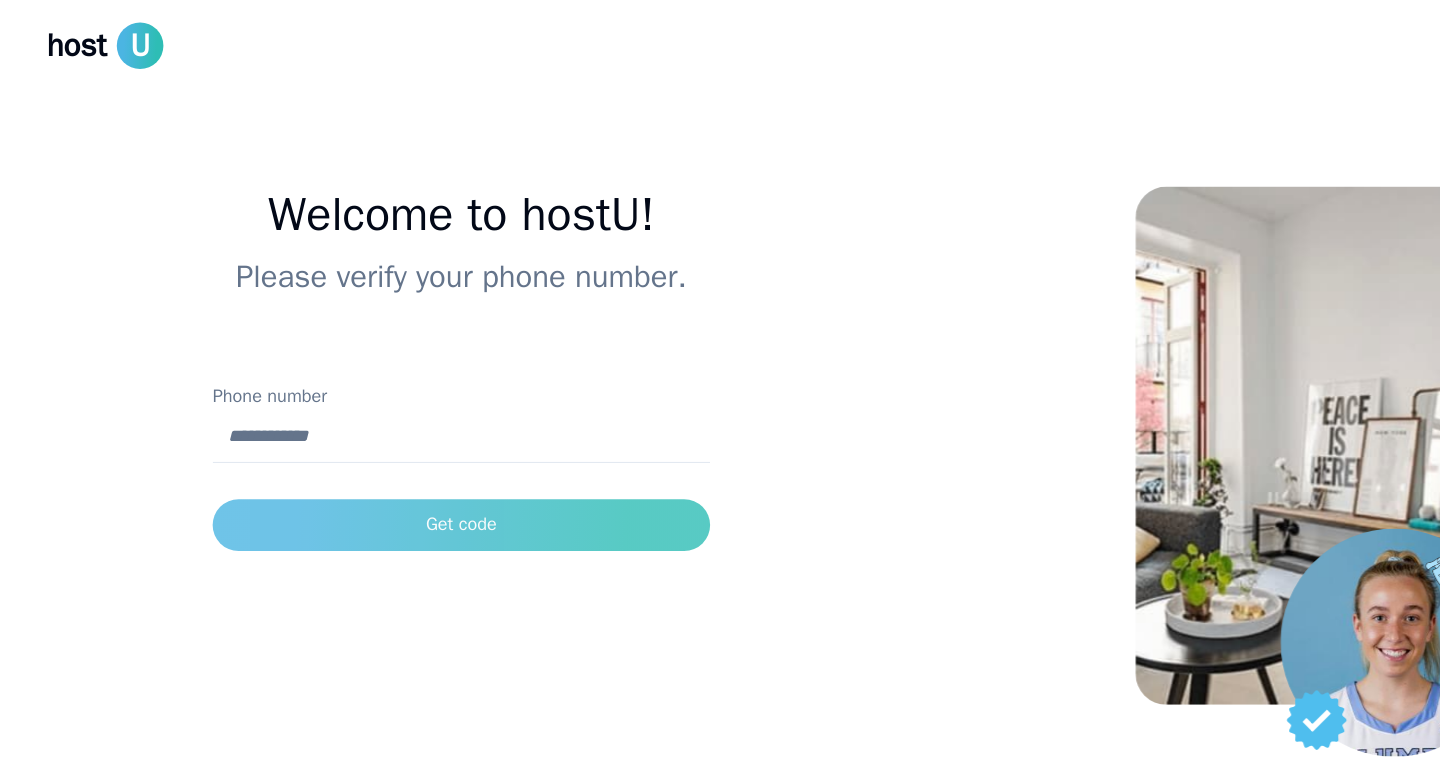 scroll, scrollTop: 0, scrollLeft: 0, axis: both 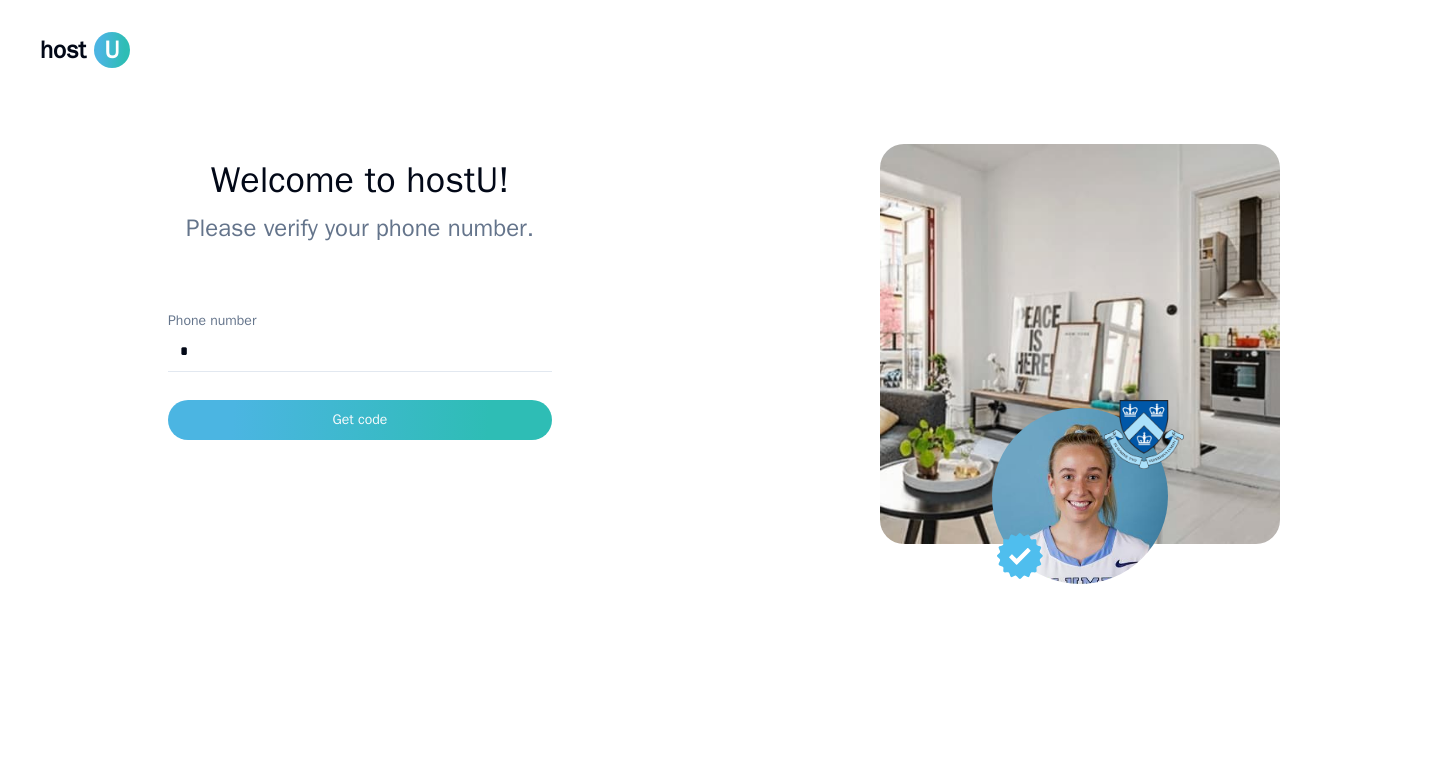 drag, startPoint x: 812, startPoint y: 274, endPoint x: 858, endPoint y: 370, distance: 106.451866 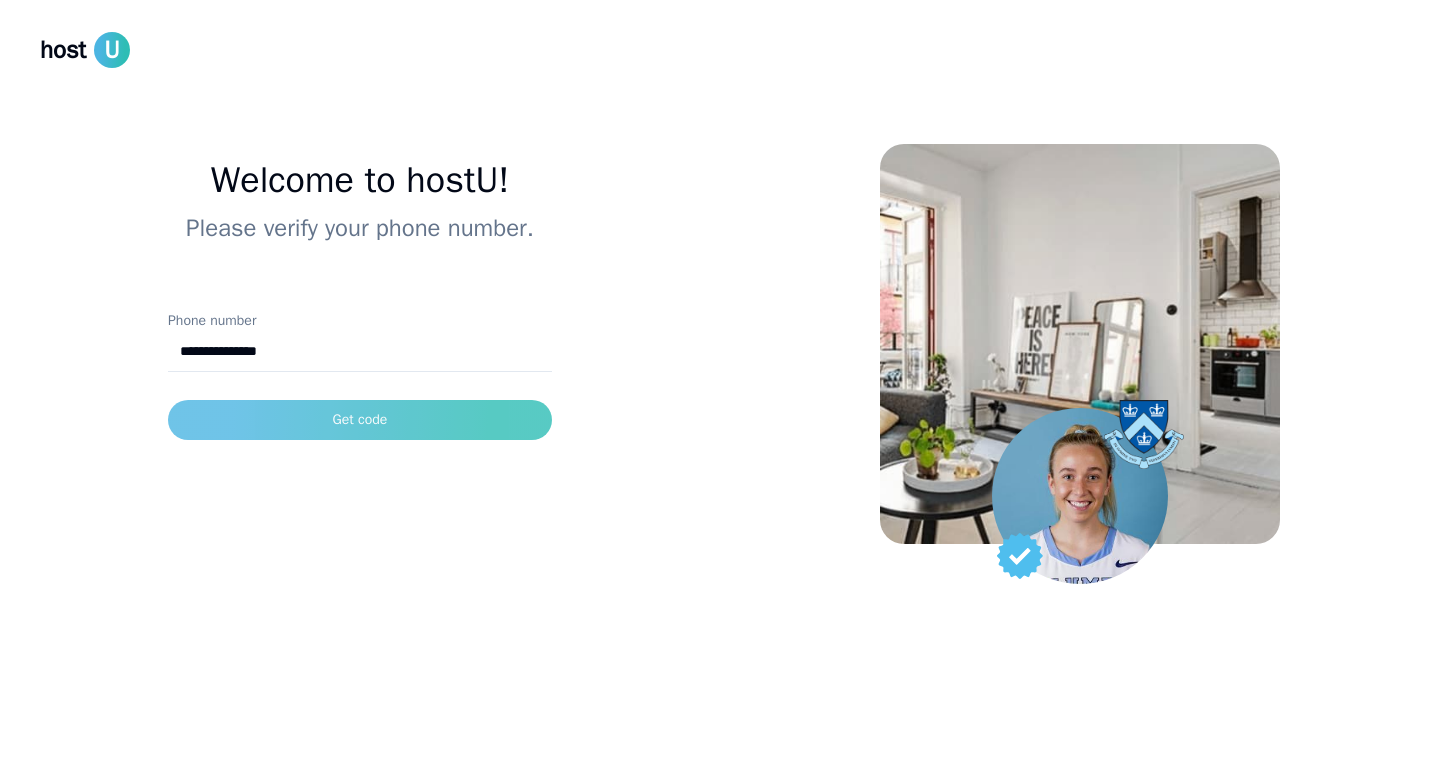 type on "**********" 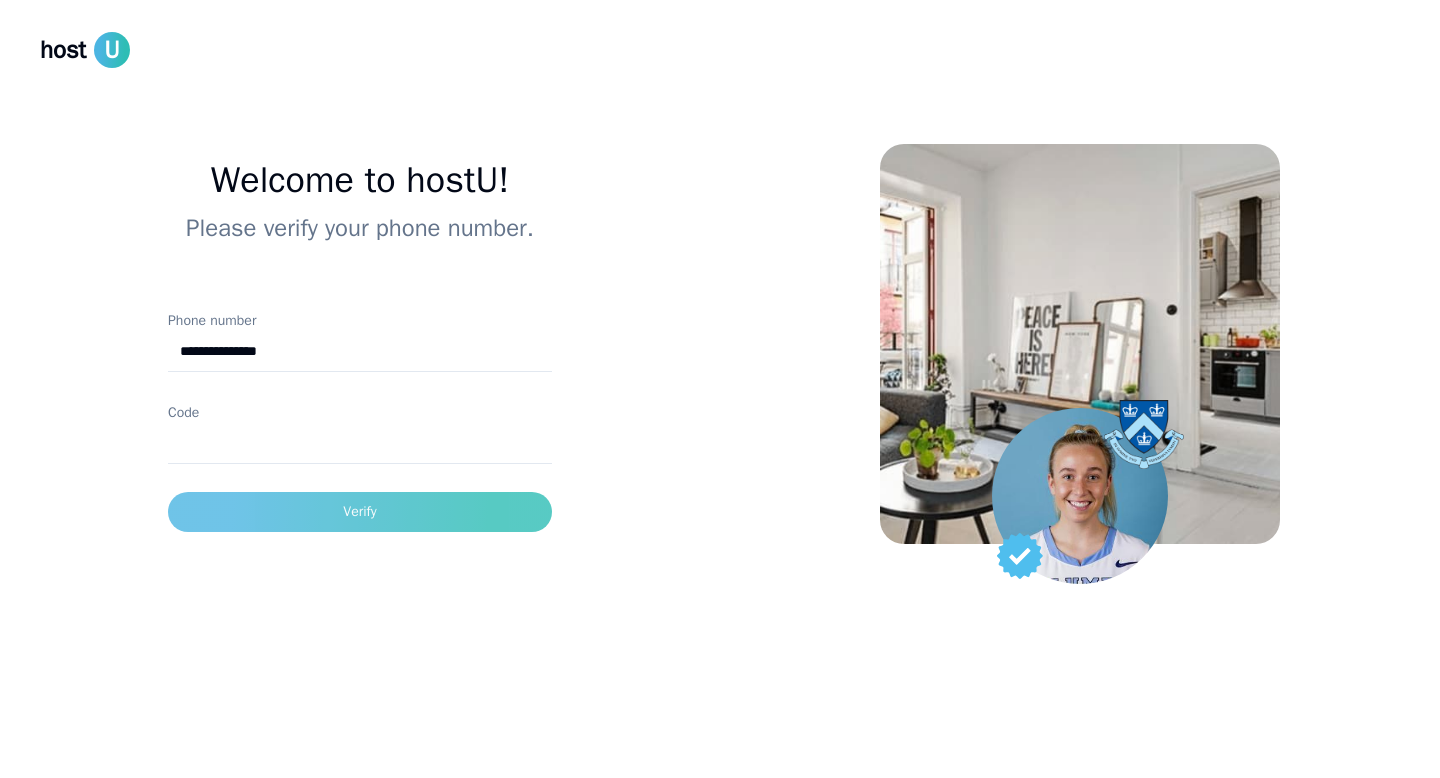 click on "Code" at bounding box center (360, 444) 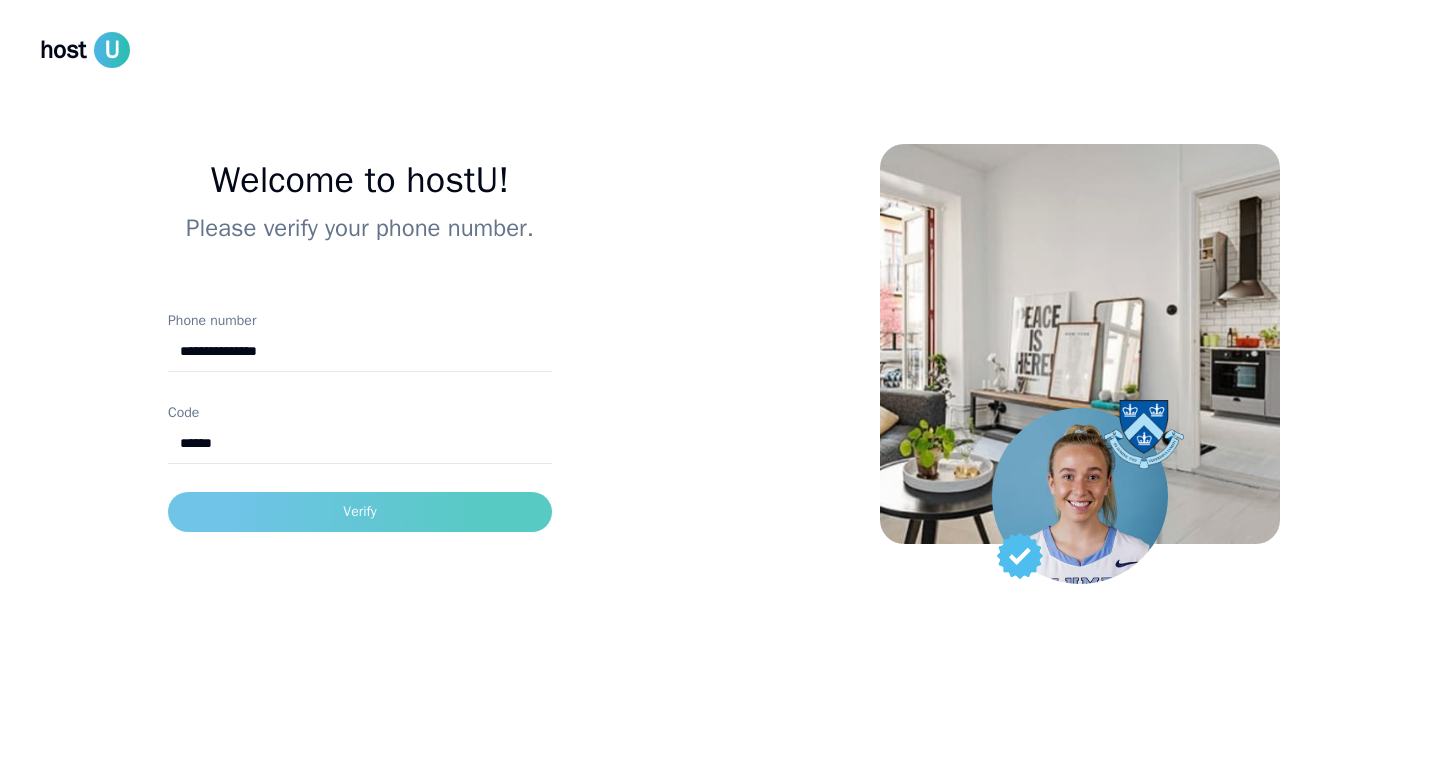 type on "******" 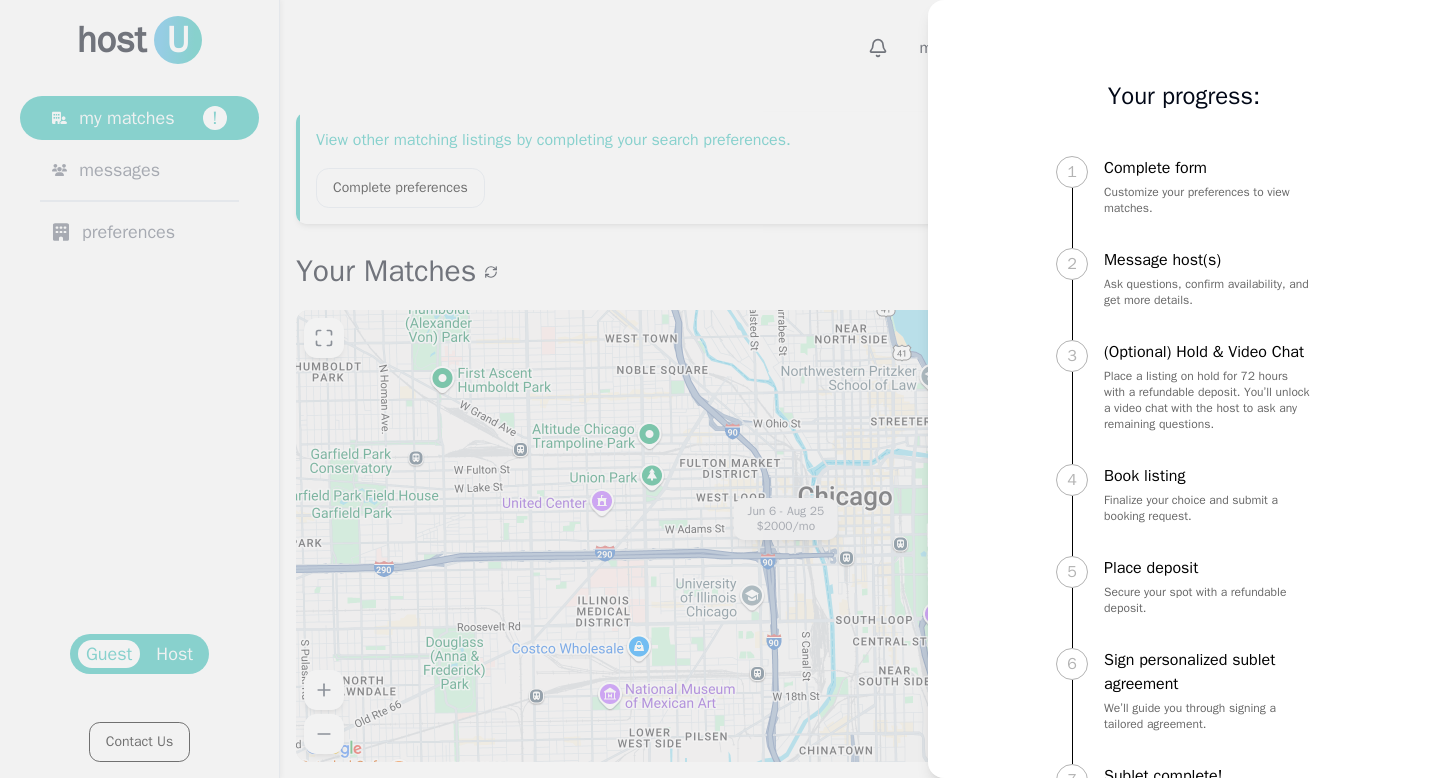 click at bounding box center [720, 389] 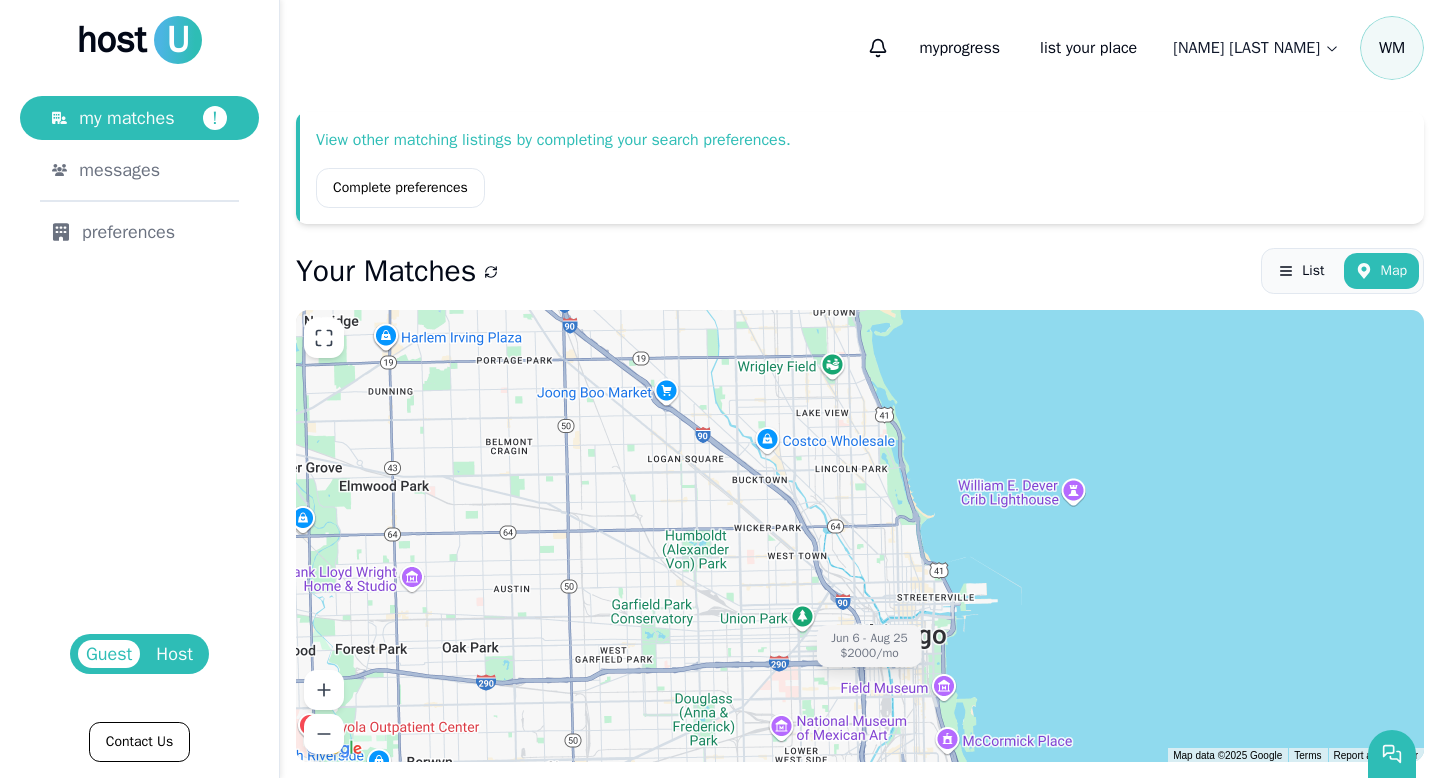 drag, startPoint x: 894, startPoint y: 450, endPoint x: 912, endPoint y: 642, distance: 192.8419 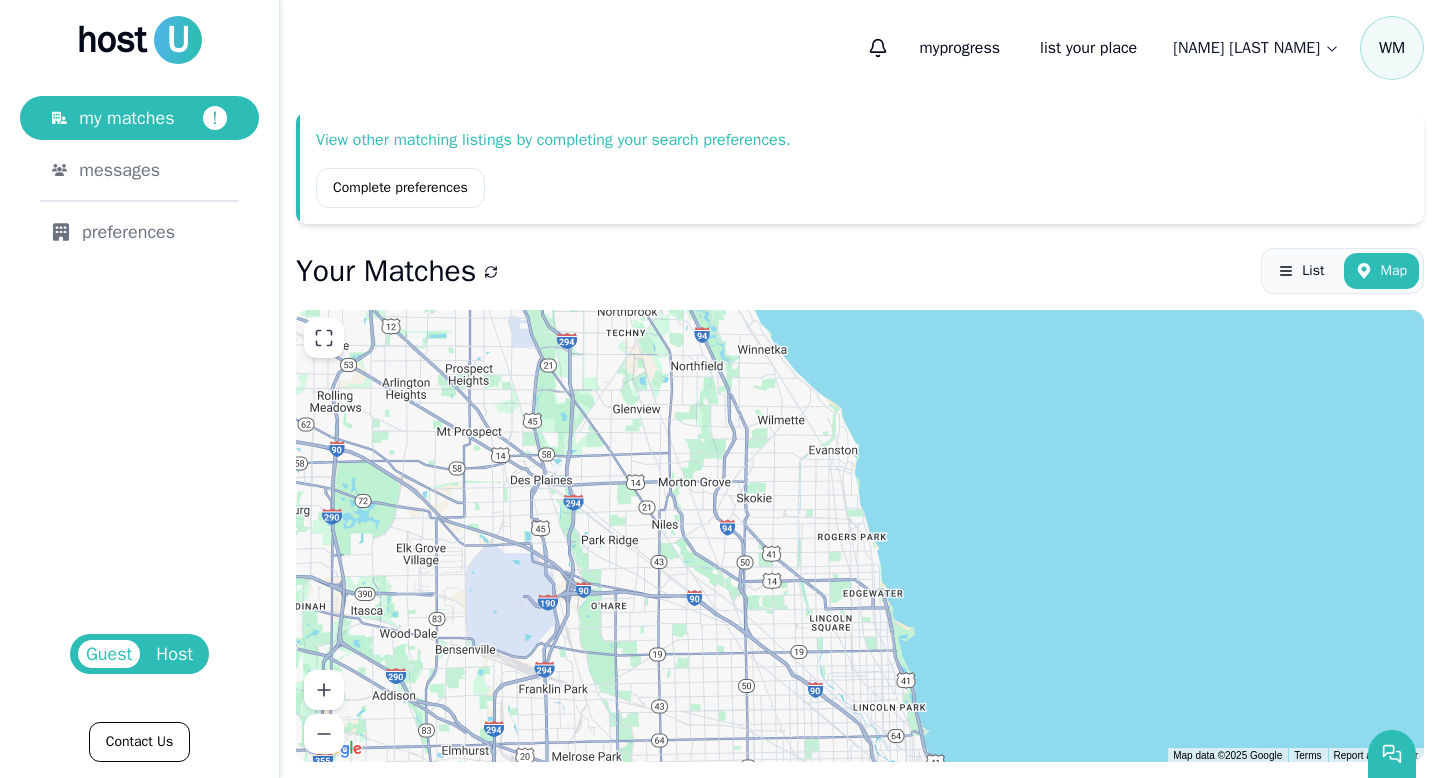 drag, startPoint x: 831, startPoint y: 446, endPoint x: 873, endPoint y: 636, distance: 194.58675 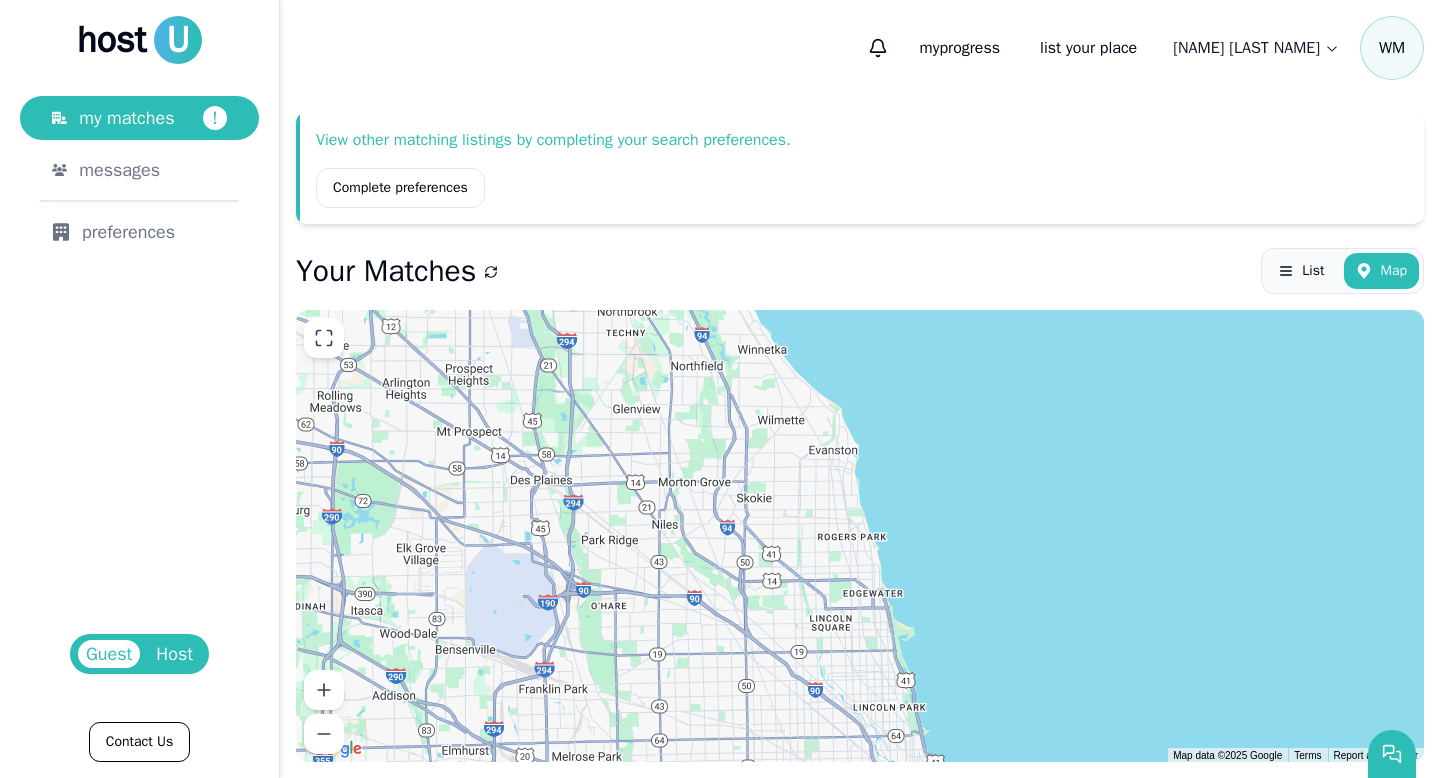 click on "[DATE] - [DATE] [PRICE] /mo" at bounding box center [860, 536] 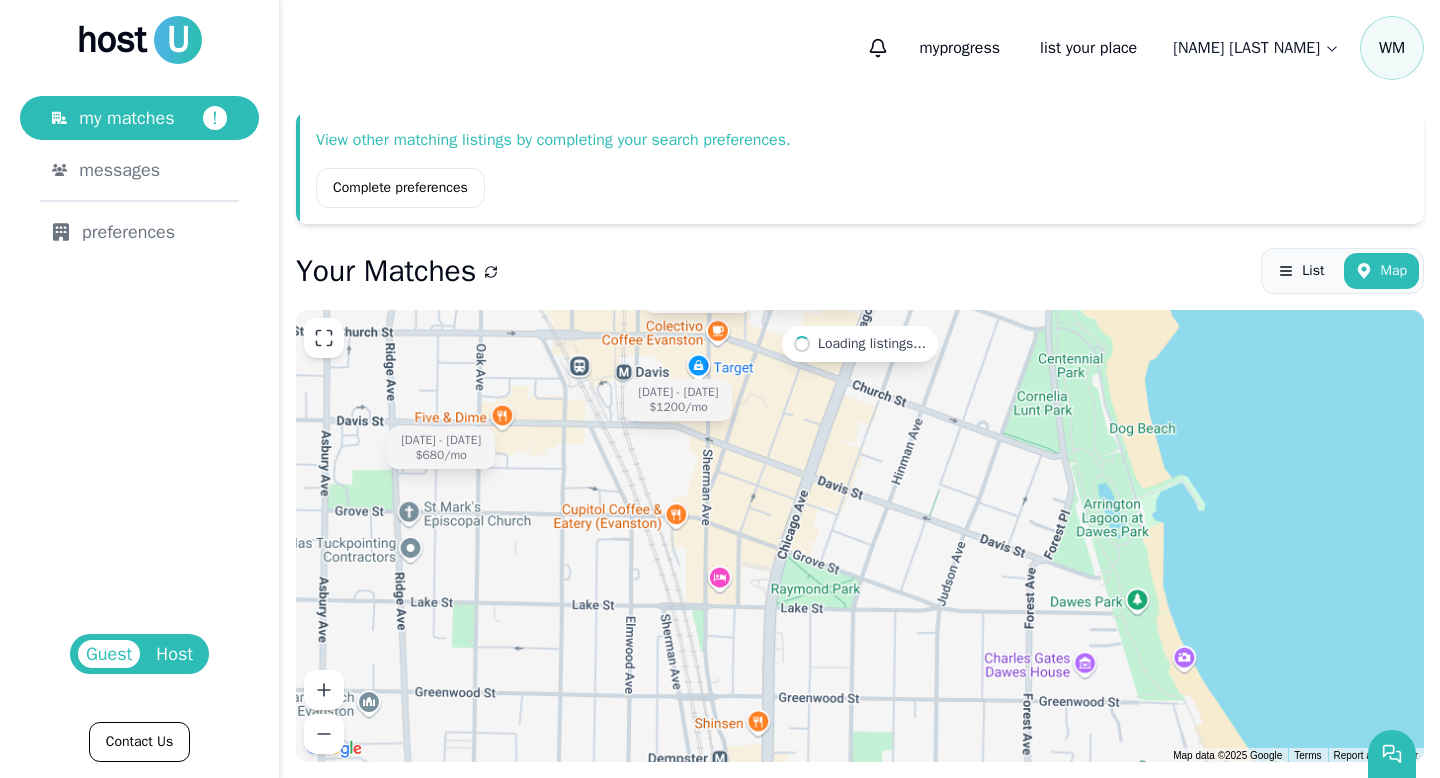 click on "[DATE] - [DATE] [PRICE] /mo [DATE] - [DATE] [PRICE] /mo [DATE] - [DATE] [PRICE] /mo [DATE] - [DATE] [PRICE] /mo [DATE] - [DATE] [PRICE] /mo [DATE] - [DATE] [PRICE] /mo [DATE] - [DATE] [PRICE] /mo [DATE] - [DATE] [PRICE] /mo [DATE] - [DATE] [PRICE] /mo [DATE] - [DATE] [PRICE] /mo [DATE] - [DATE] [PRICE] /mo [DATE] - [DATE] [PRICE] /mo [DATE] - [DATE] [PRICE] /mo [DATE] - [DATE] [PRICE] /mo [DATE] - [DATE] [PRICE] /mo [DATE] - [DATE] [PRICE] /mo [DATE] - [DATE] [PRICE] /mo [DATE] - [DATE] [PRICE] /mo [DATE] - [DATE] [PRICE] /mo [DATE] - [DATE] [PRICE] /mo" at bounding box center [860, 536] 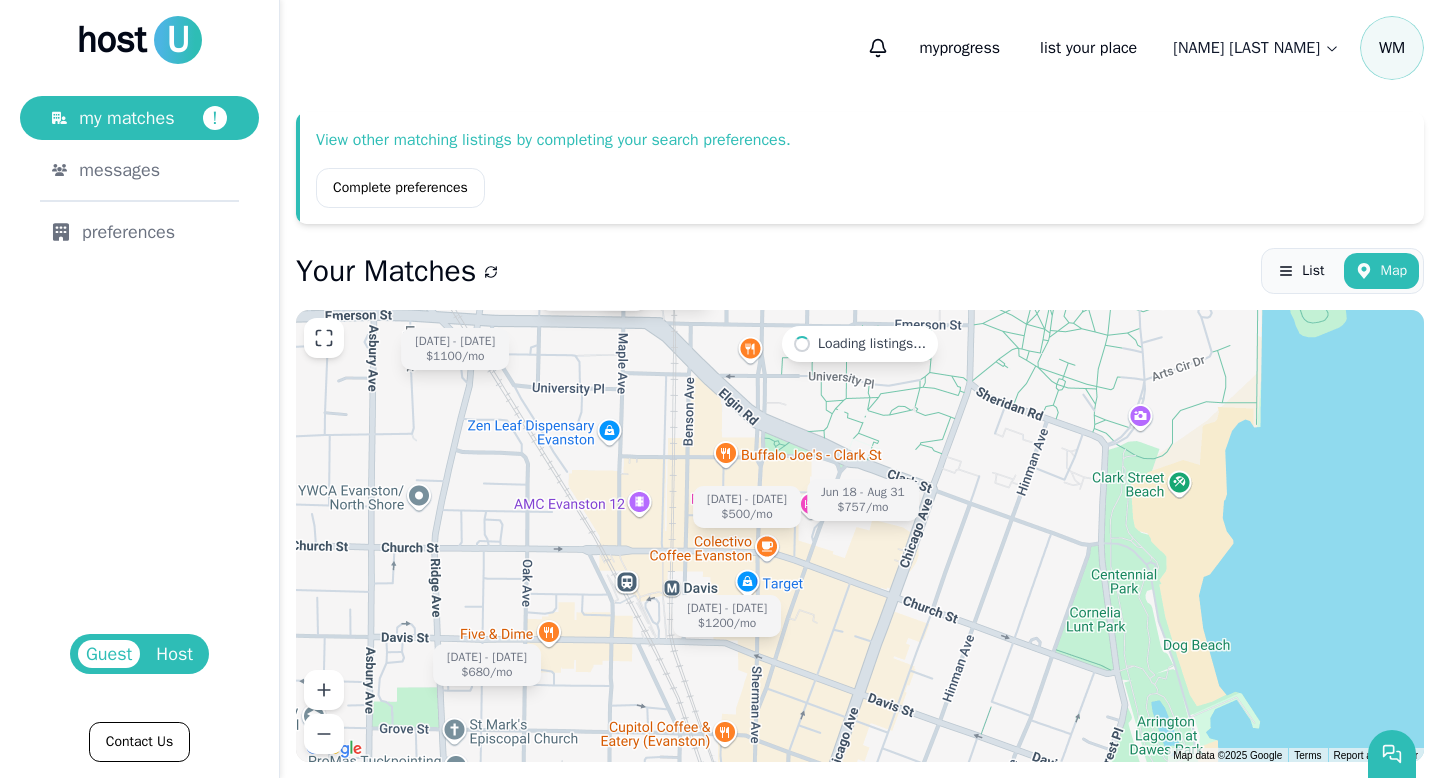 drag, startPoint x: 743, startPoint y: 459, endPoint x: 792, endPoint y: 677, distance: 223.43903 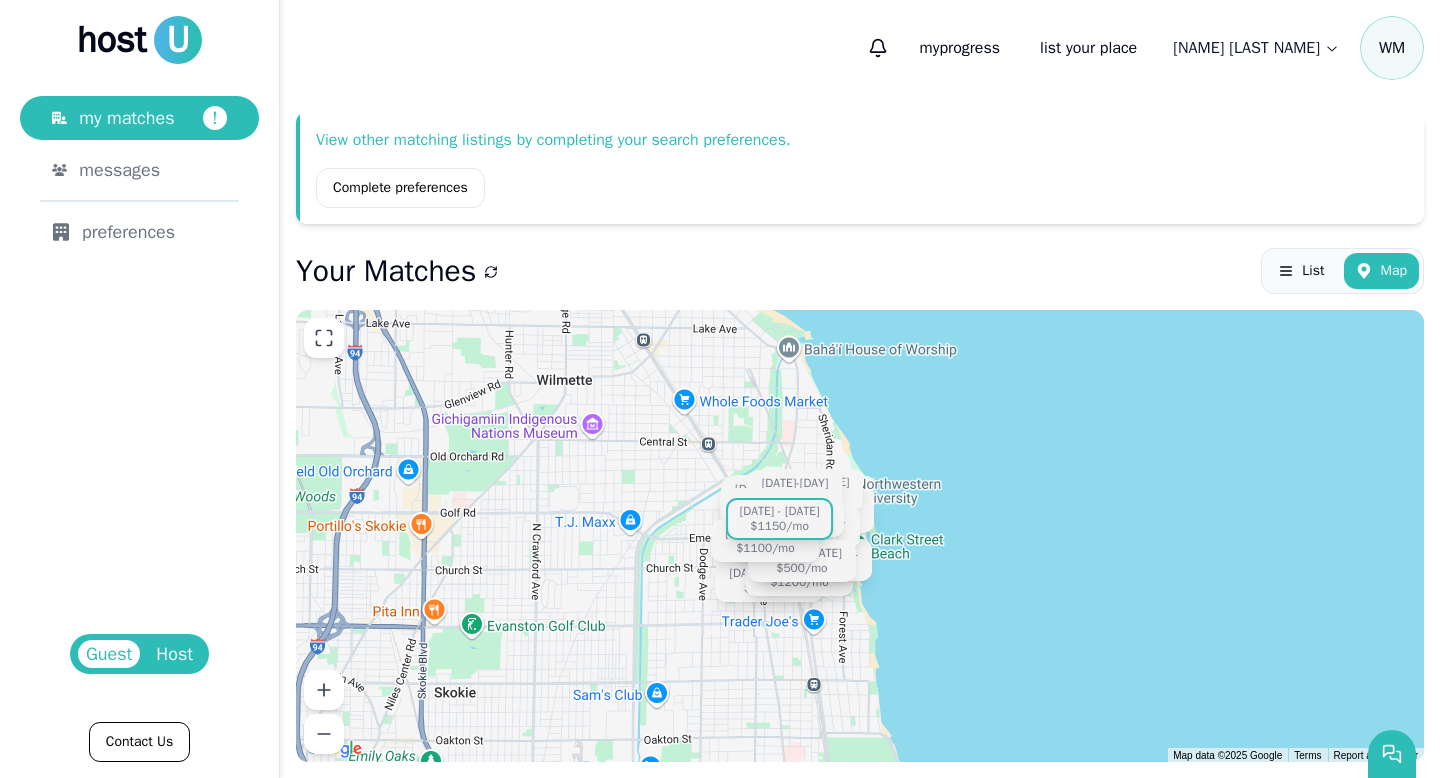 drag, startPoint x: 819, startPoint y: 585, endPoint x: 817, endPoint y: 524, distance: 61.03278 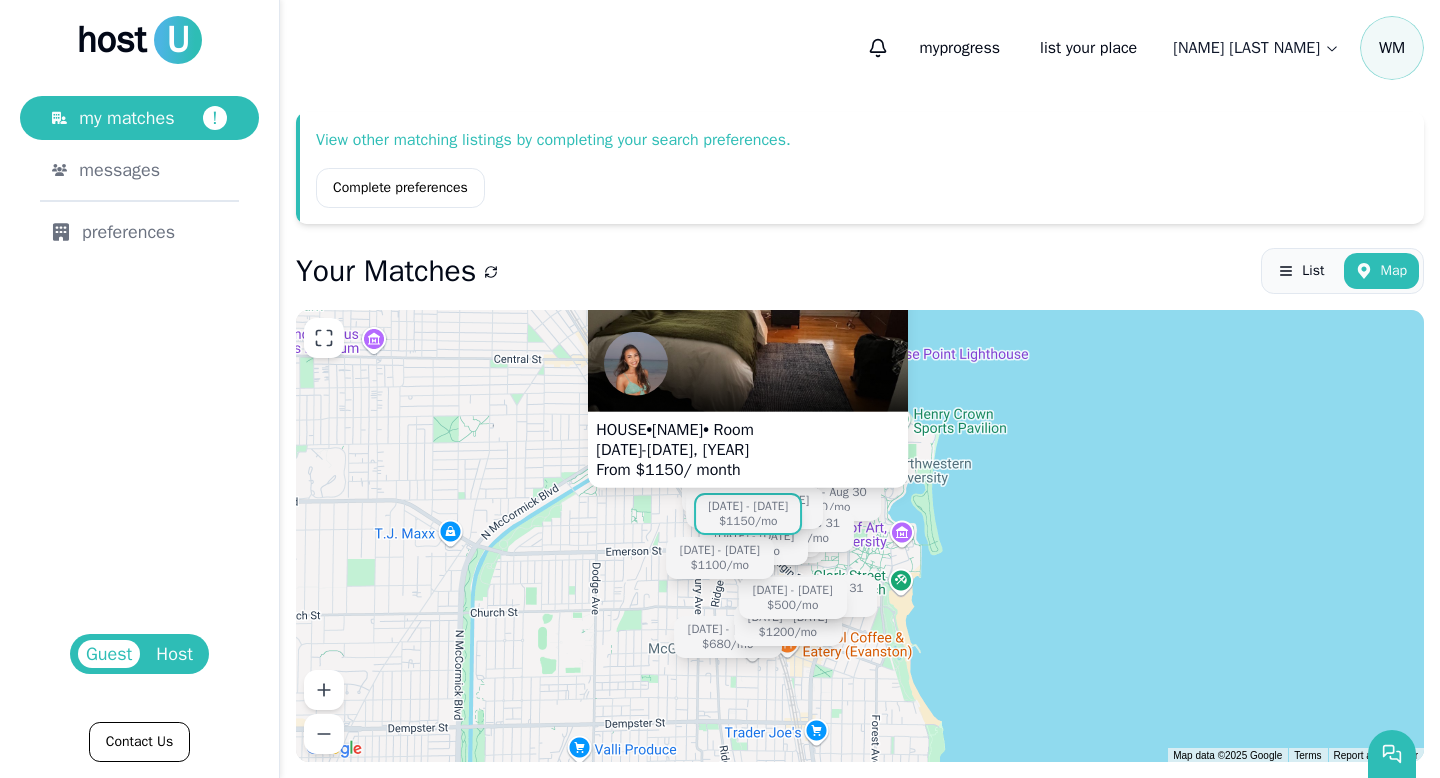 click on "HOUSE  •  [NAME]  • Room [DATE]  -  [DATE], [YEAR] From $[PRICE]  / month [DATE] - [DATE] $[PRICE] /mo [DATE] - [DATE] $[PRICE] /mo [DATE] - [DATE] $[PRICE] /mo [DATE] - [DATE] $[PRICE] /mo [DATE] - [DATE] $[PRICE] /mo [DATE] - [DATE] $[PRICE] /mo [DATE] - [DATE] $[PRICE] /mo [DATE] - [DATE] $[PRICE] /mo [DATE] - [DATE] $[PRICE] /mo [DATE] - [DATE] $[PRICE] /mo [DATE] - [DATE] $[PRICE] /mo [DATE] - [DATE] $[PRICE] /mo [DATE] - [DATE] $[PRICE] /mo [DATE] - [DATE] $[PRICE] /mo [DATE] - [DATE] $[PRICE] /mo [DATE] - [DATE] $[PRICE] /mo [DATE] - [DATE] $[PRICE] /mo [DATE] - [DATE] $[PRICE] /mo [DATE] - [DATE] $[PRICE] /mo [DATE] - [DATE] $[PRICE] /mo" at bounding box center [860, 536] 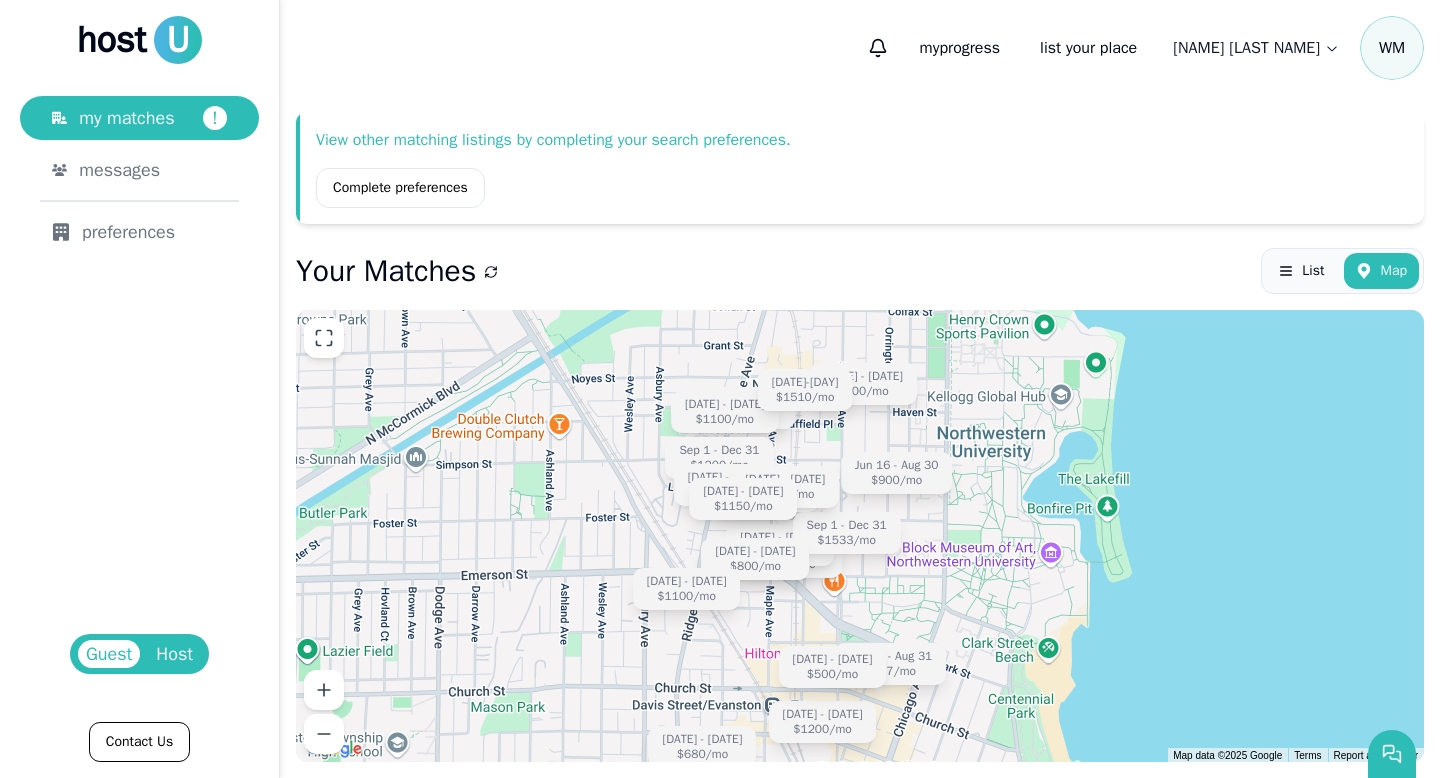 drag, startPoint x: 847, startPoint y: 411, endPoint x: 896, endPoint y: 436, distance: 55.00909 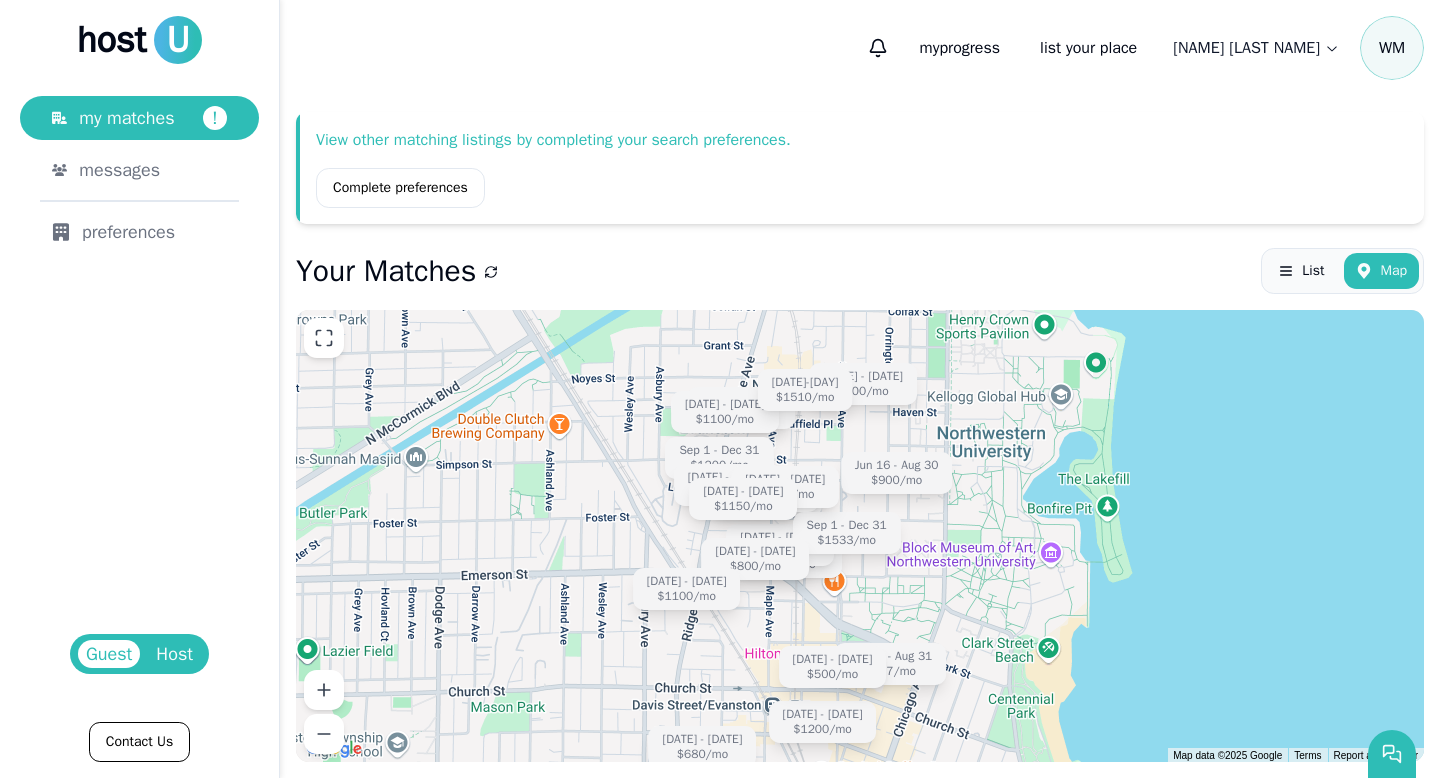 click on "[DATE] - [DATE] [PRICE] /mo [DATE] - [DATE] [PRICE] /mo [DATE] - [DATE] [PRICE] /mo [DATE] - [DATE] [PRICE] /mo [DATE] - [DATE] [PRICE] /mo [DATE] - [DATE] [PRICE] /mo [DATE] - [DATE] [PRICE] /mo [DATE] - [DATE] [PRICE] /mo [DATE] - [DATE] [PRICE] /mo [DATE] - [DATE] [PRICE] /mo [DATE] - [DATE] [PRICE] /mo [DATE] - [DATE] [PRICE] /mo [DATE] - [DATE] [PRICE] /mo [DATE] - [DATE] [PRICE] /mo [DATE] - [DATE] [PRICE] /mo [DATE] - [DATE] [PRICE] /mo [DATE] - [DATE] [PRICE] /mo [DATE] - [DATE] [PRICE] /mo [DATE] - [DATE] [PRICE] /mo [DATE] - [DATE] [PRICE] /mo" at bounding box center [860, 536] 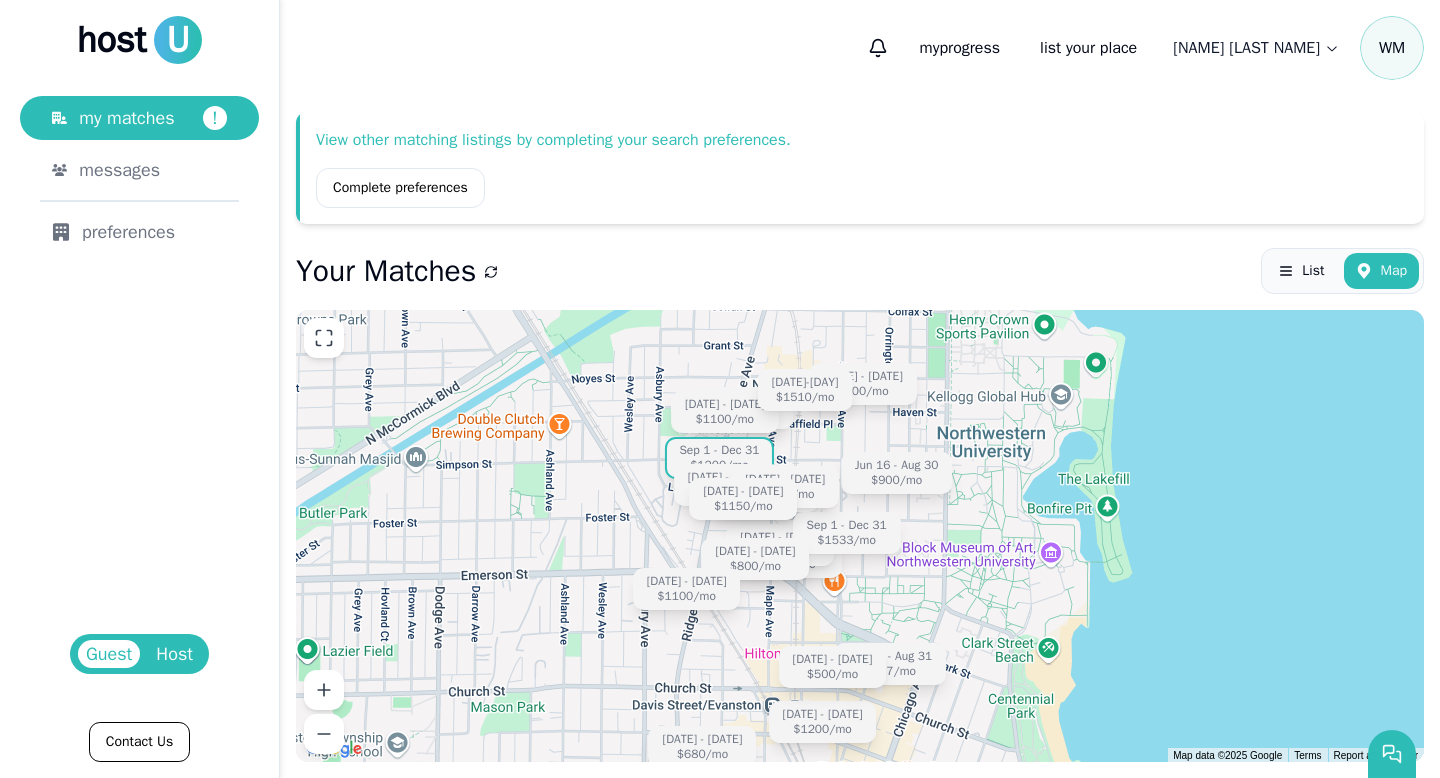click on "[DATE] - [DATE] [PRICE] /mo" at bounding box center (719, 458) 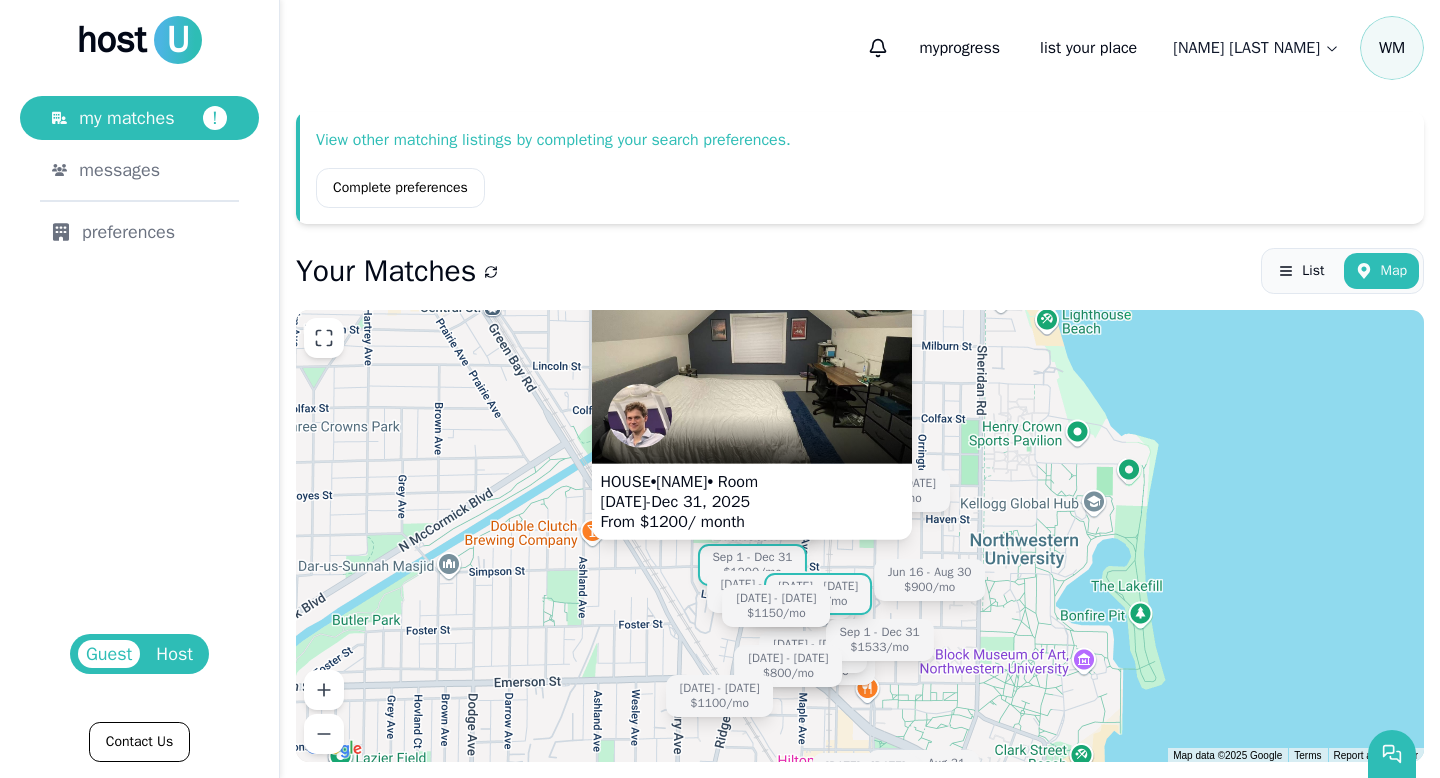 drag, startPoint x: 814, startPoint y: 464, endPoint x: 849, endPoint y: 579, distance: 120.20815 